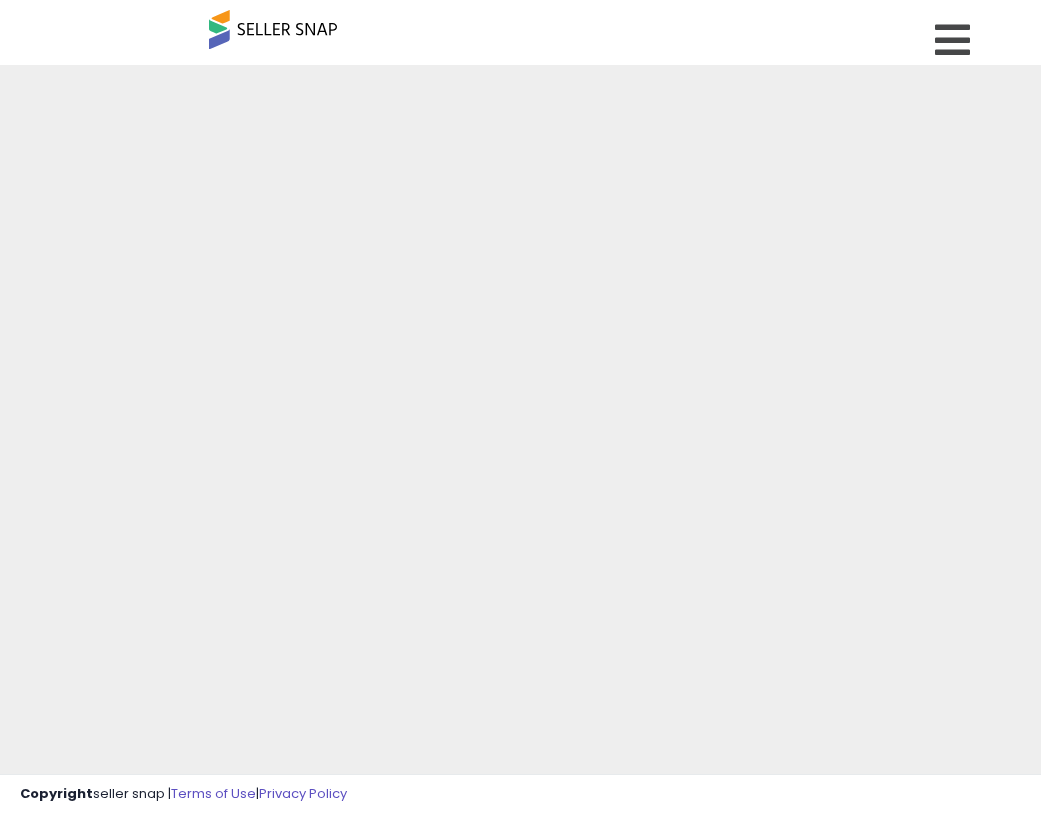 scroll, scrollTop: 0, scrollLeft: 0, axis: both 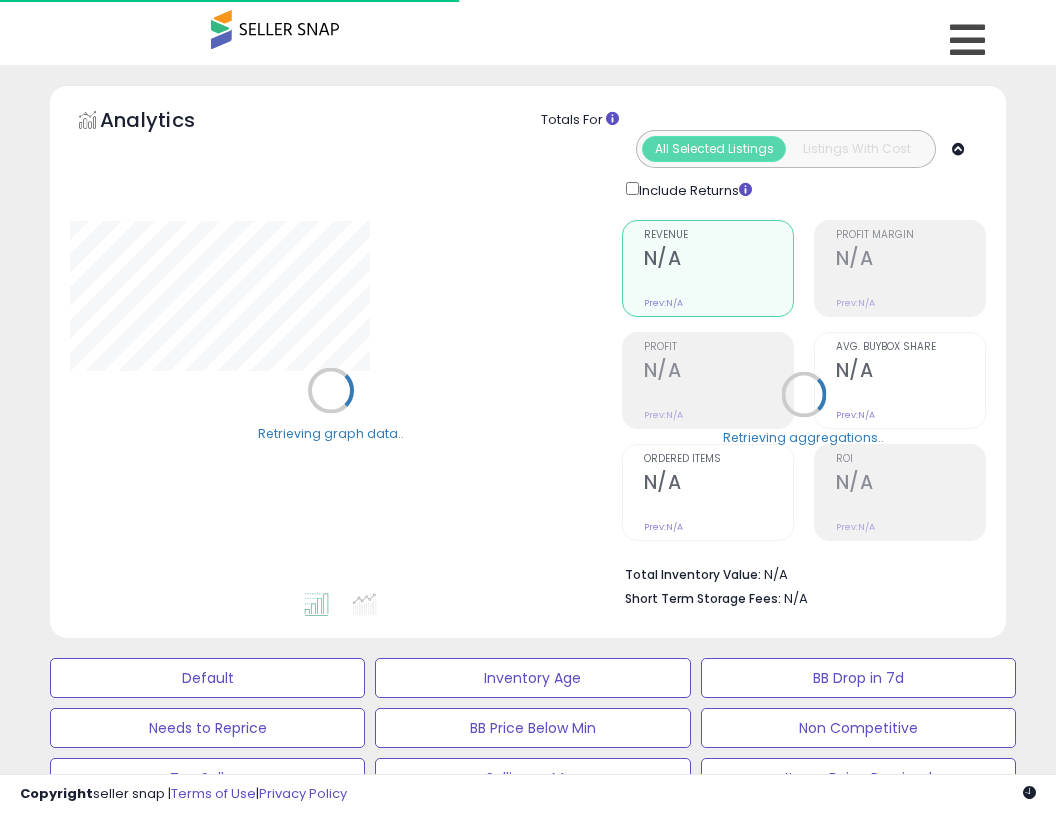 type on "*********" 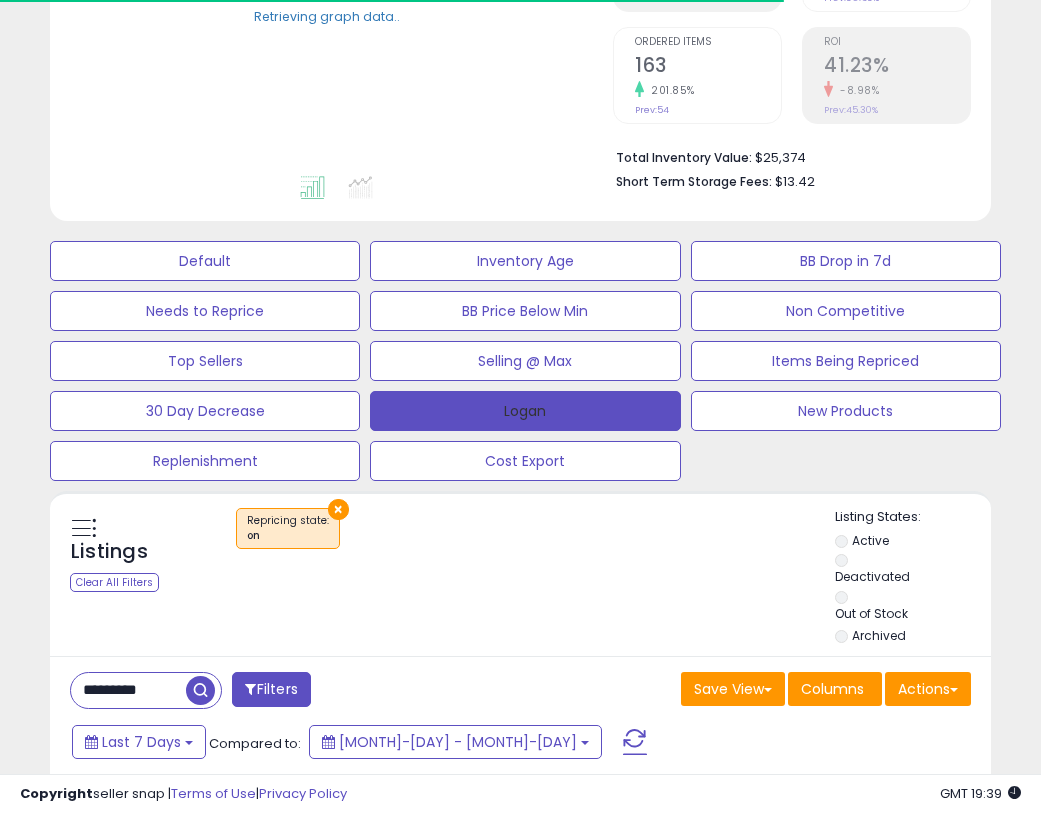 scroll, scrollTop: 481, scrollLeft: 0, axis: vertical 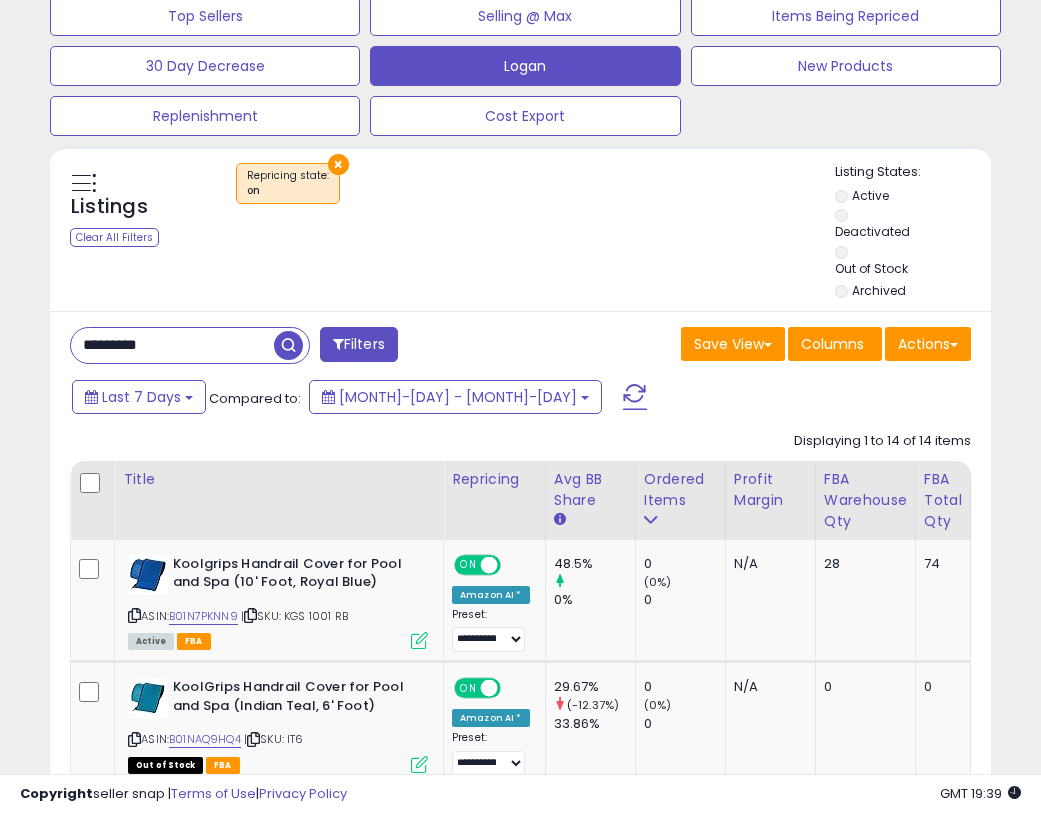 click on "*********" at bounding box center (172, 345) 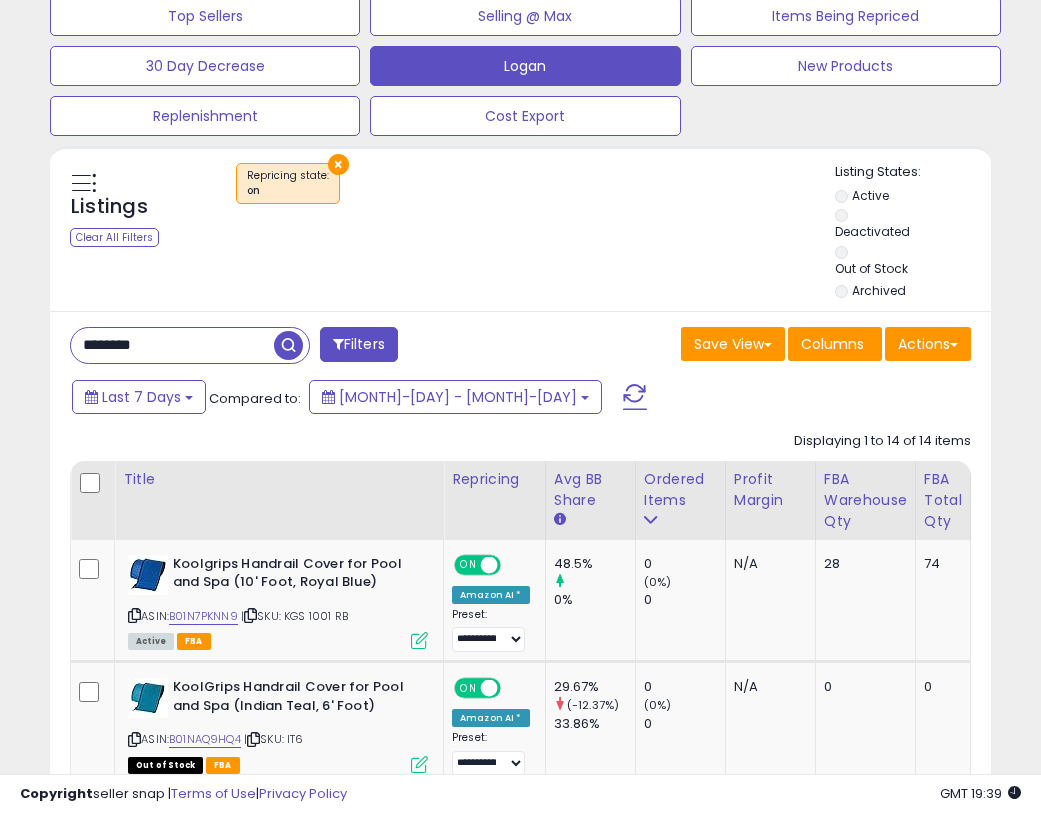 type on "********" 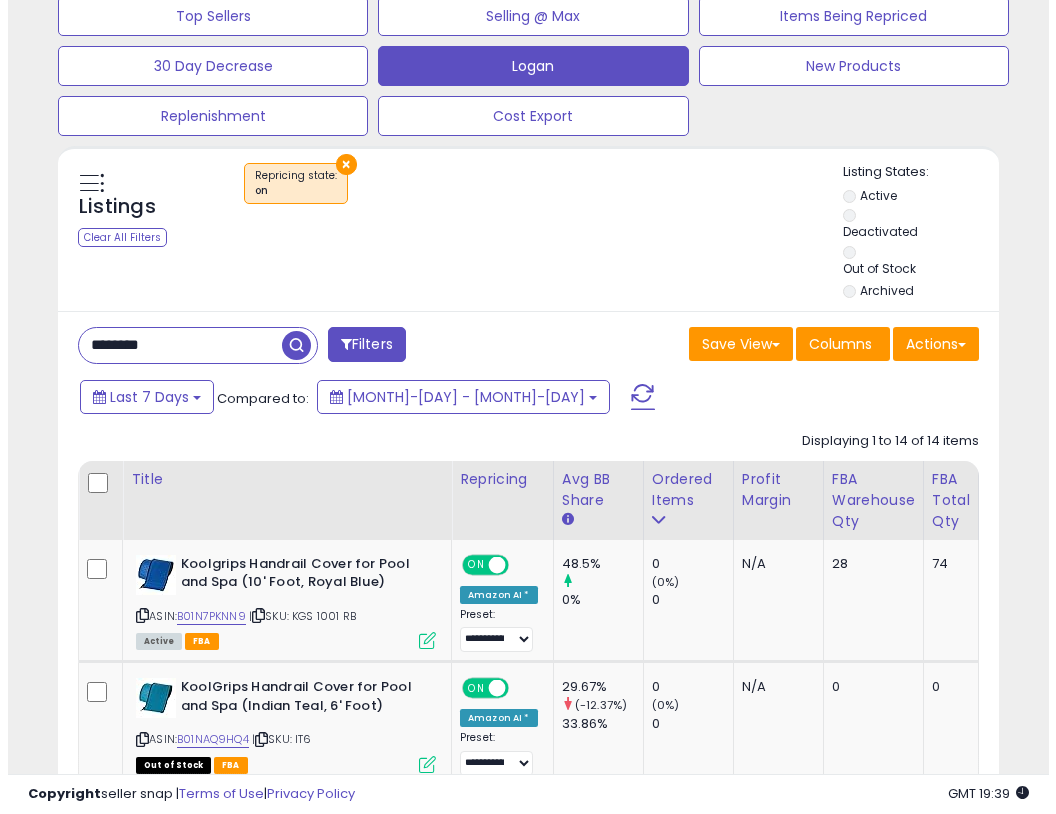 scroll, scrollTop: 658, scrollLeft: 0, axis: vertical 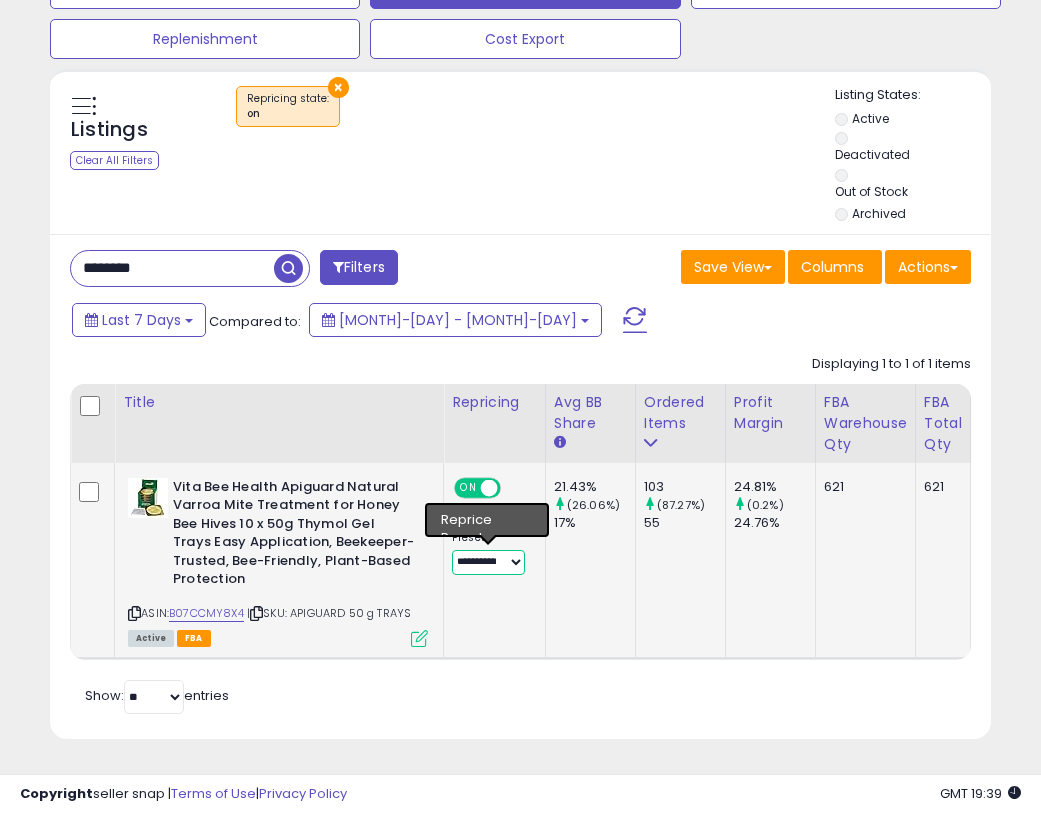 click on "**********" at bounding box center (488, 562) 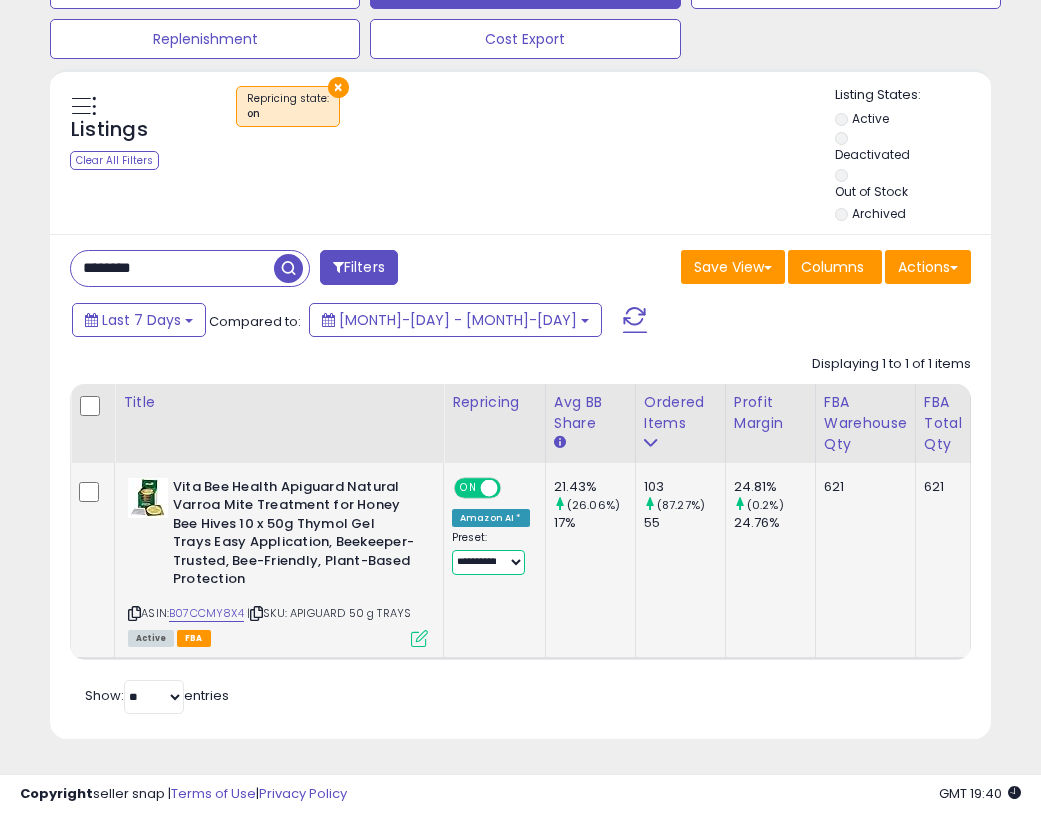 select on "****" 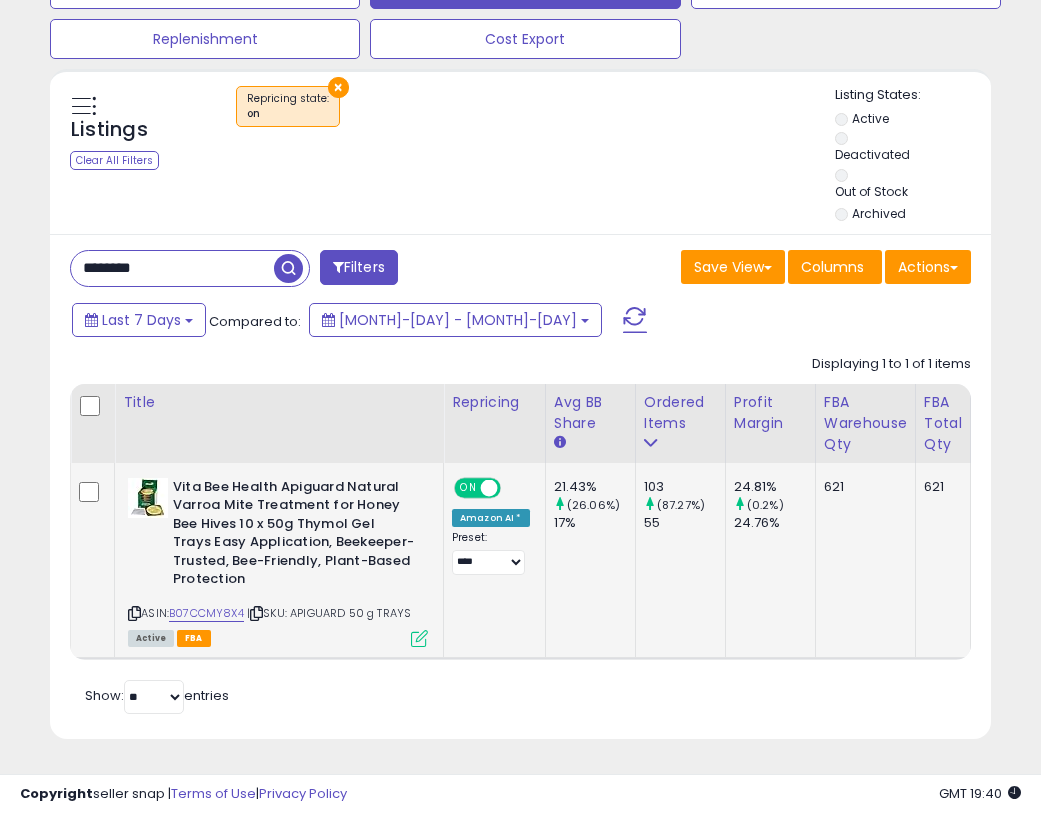 click at bounding box center [419, 638] 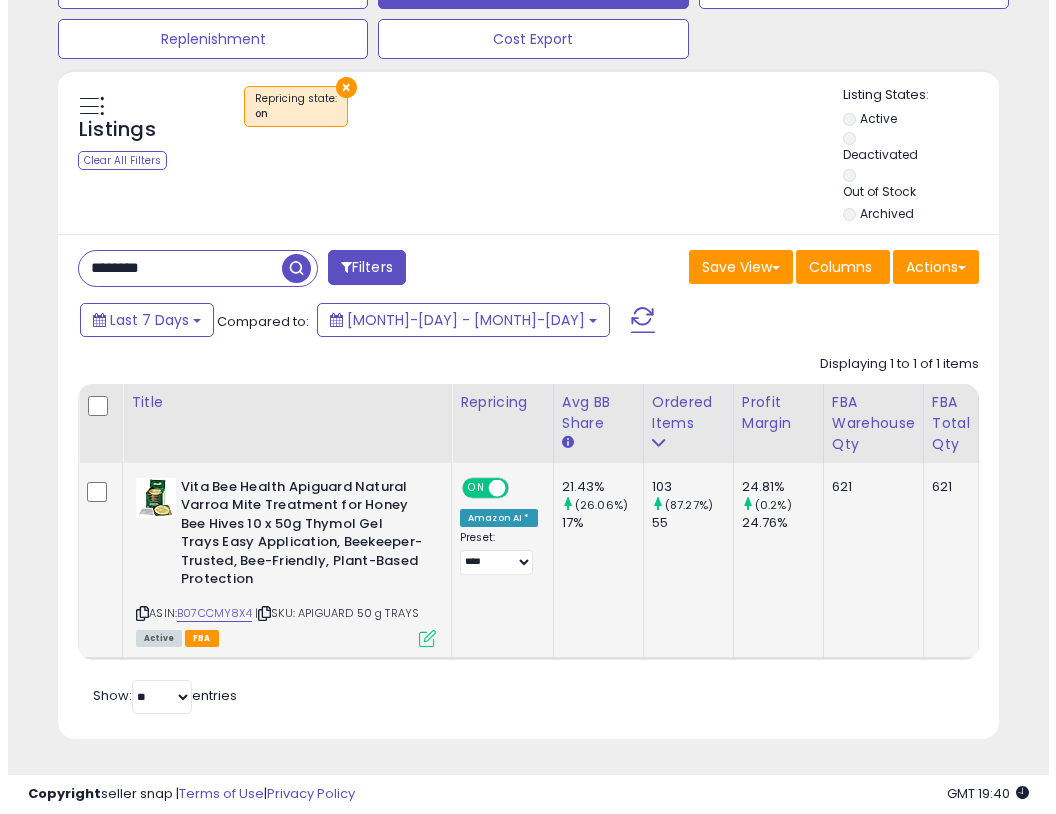 scroll, scrollTop: 999590, scrollLeft: 999448, axis: both 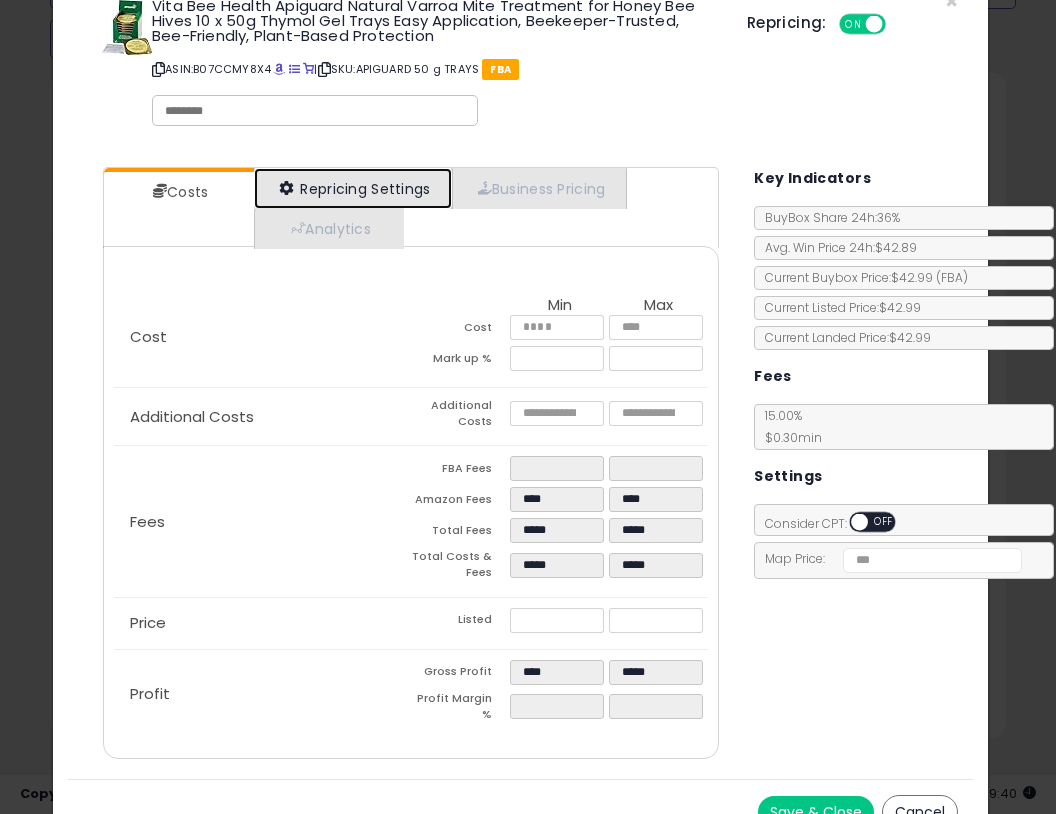 click on "Repricing Settings" at bounding box center [353, 188] 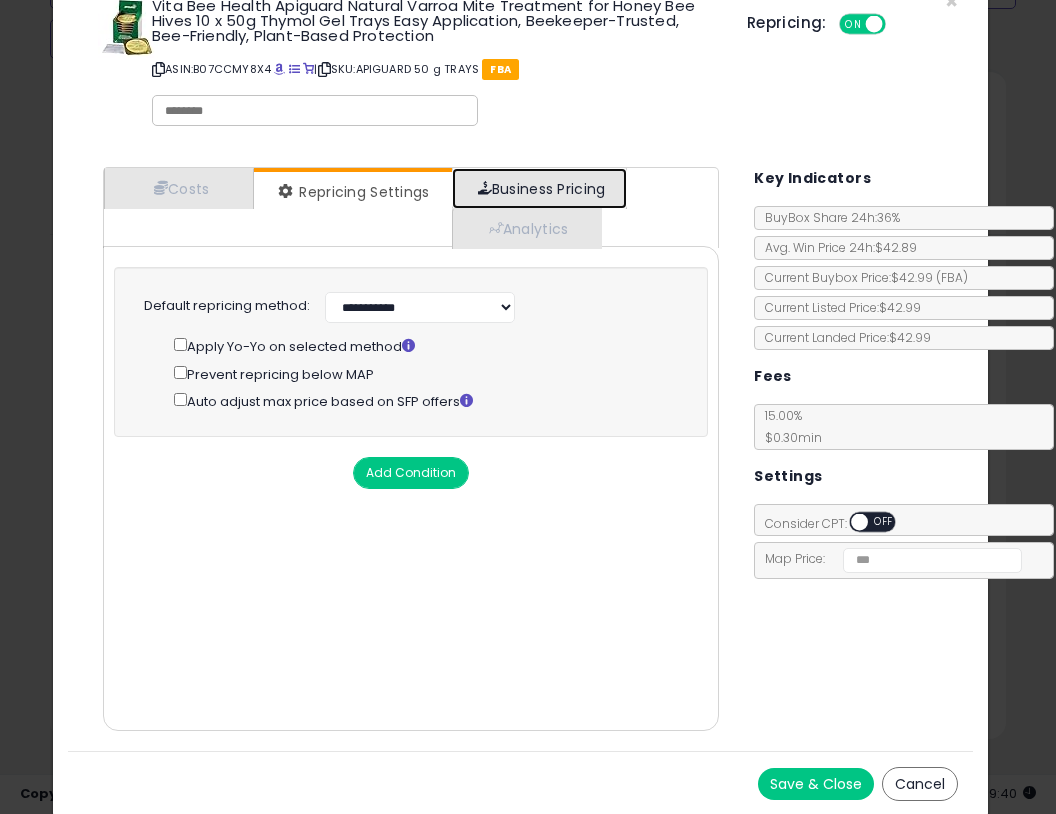 click on "Business Pricing" at bounding box center (539, 188) 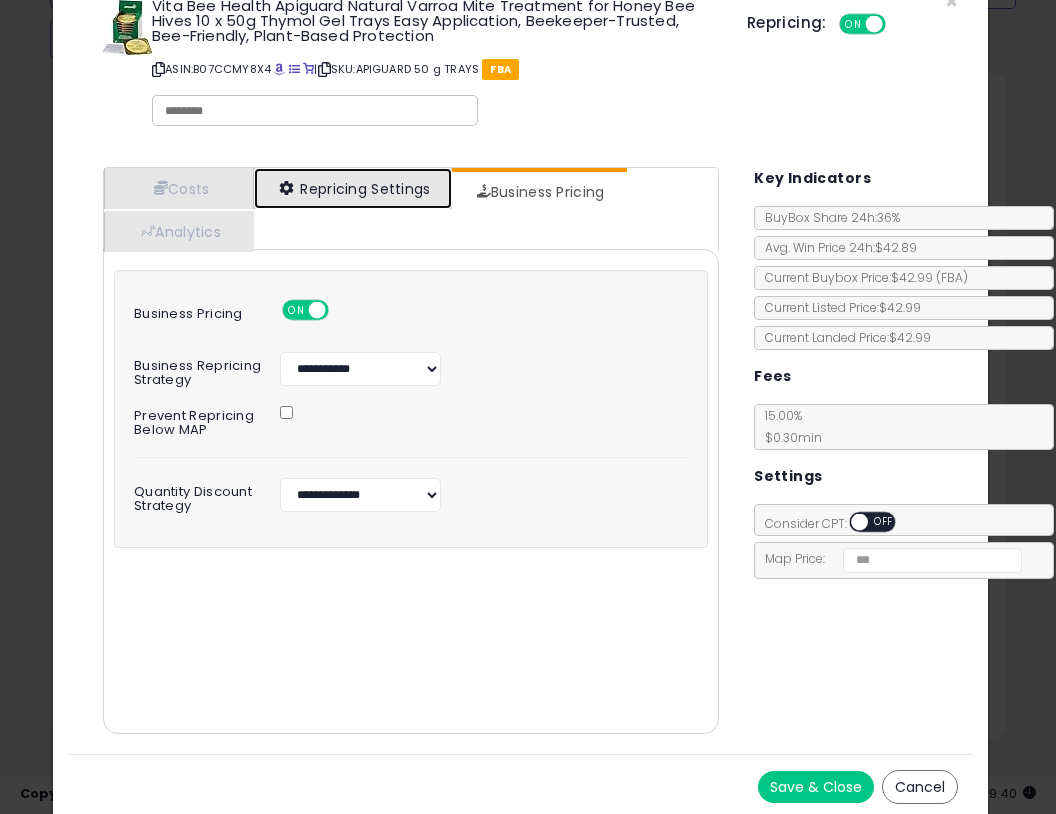 click on "Repricing Settings" at bounding box center [353, 188] 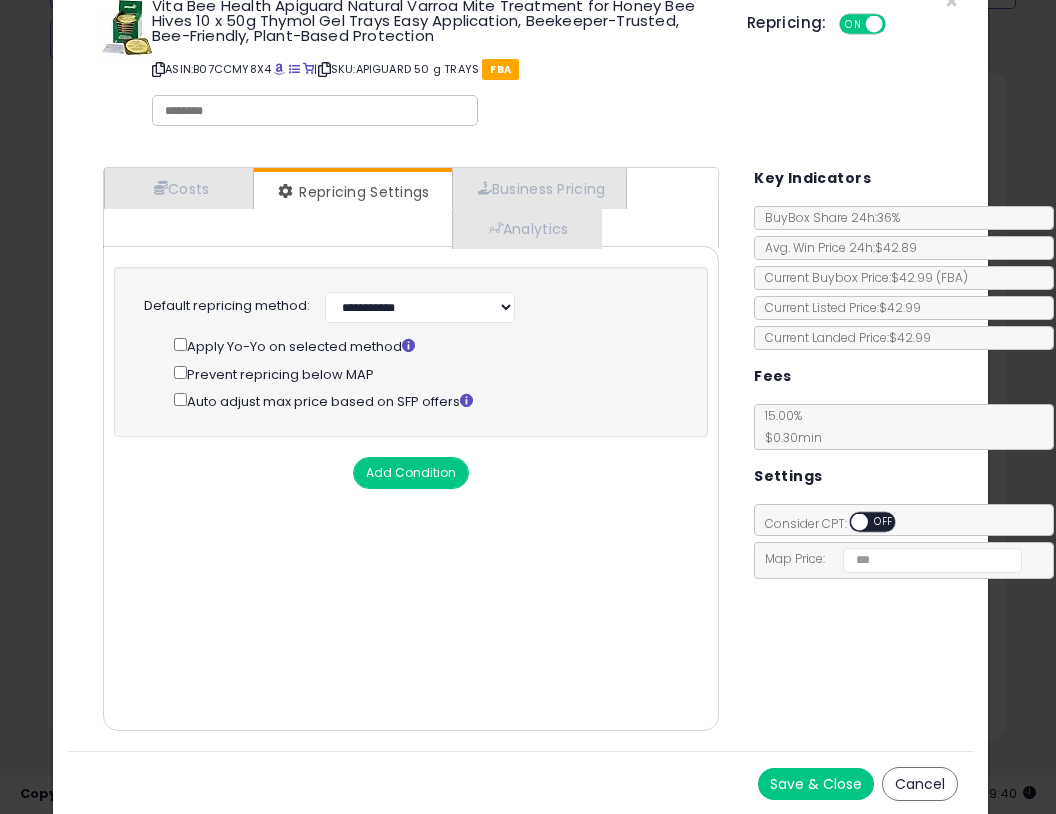 click on "Save & Close" at bounding box center (816, 784) 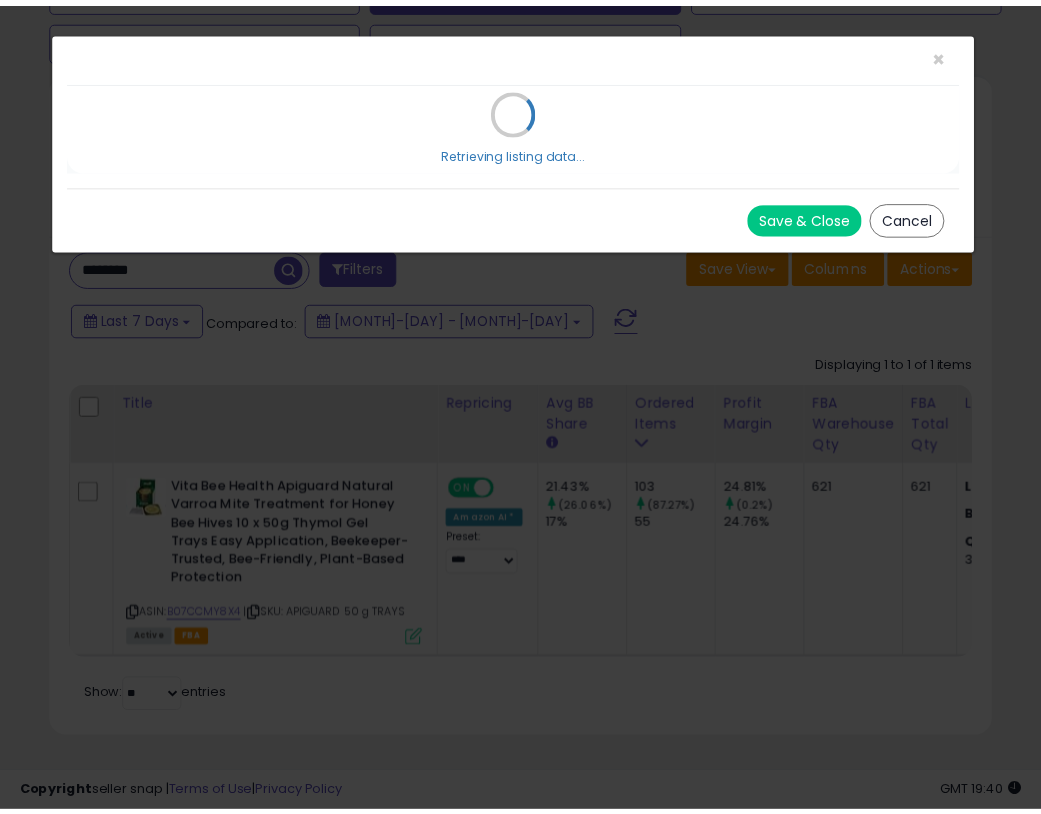 scroll, scrollTop: 0, scrollLeft: 0, axis: both 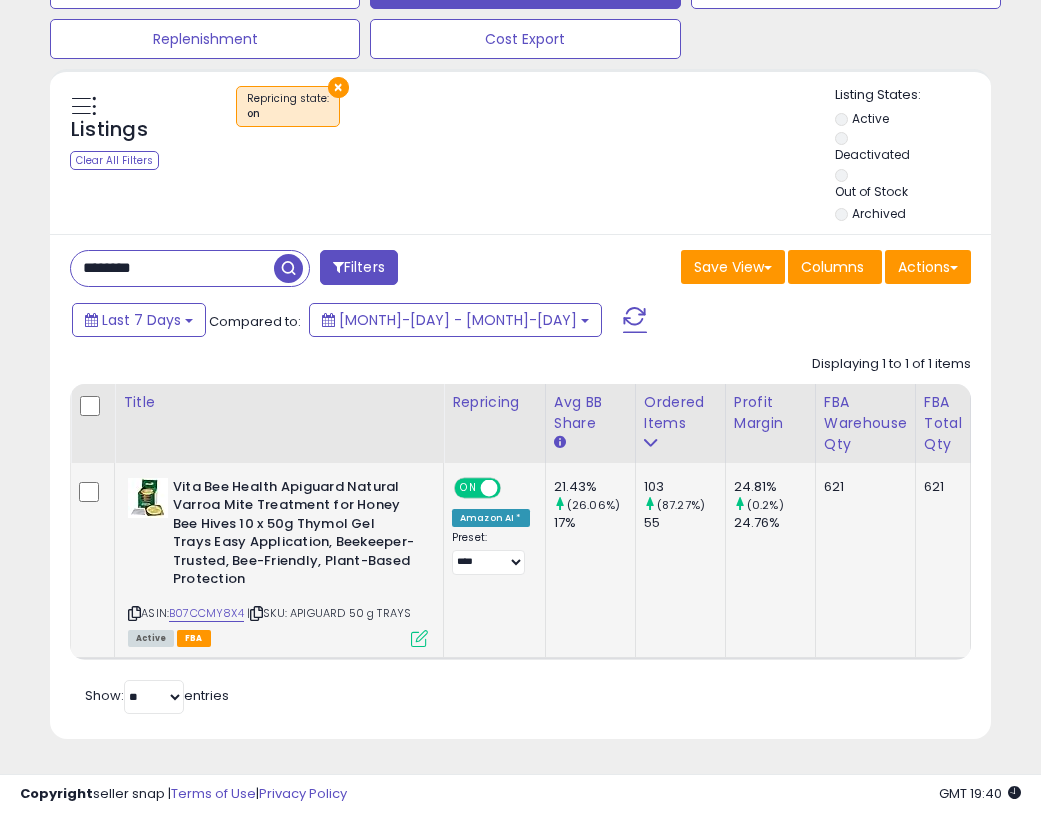 click at bounding box center (419, 638) 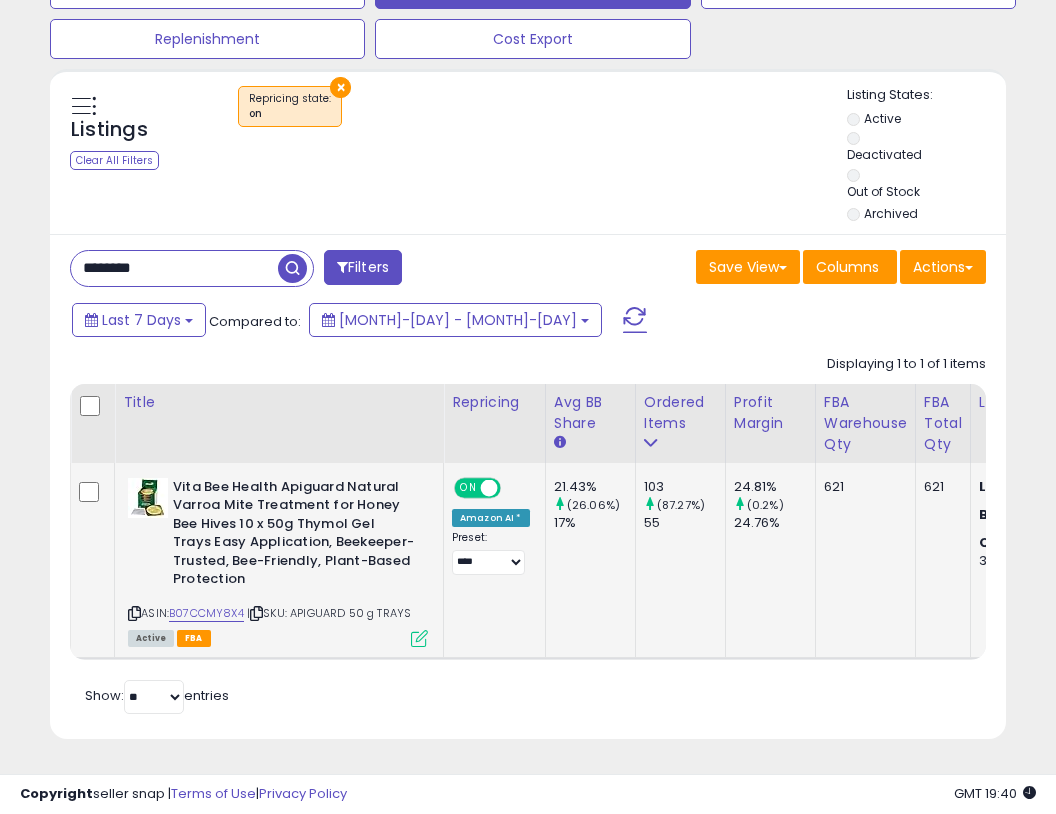 scroll, scrollTop: 999590, scrollLeft: 999448, axis: both 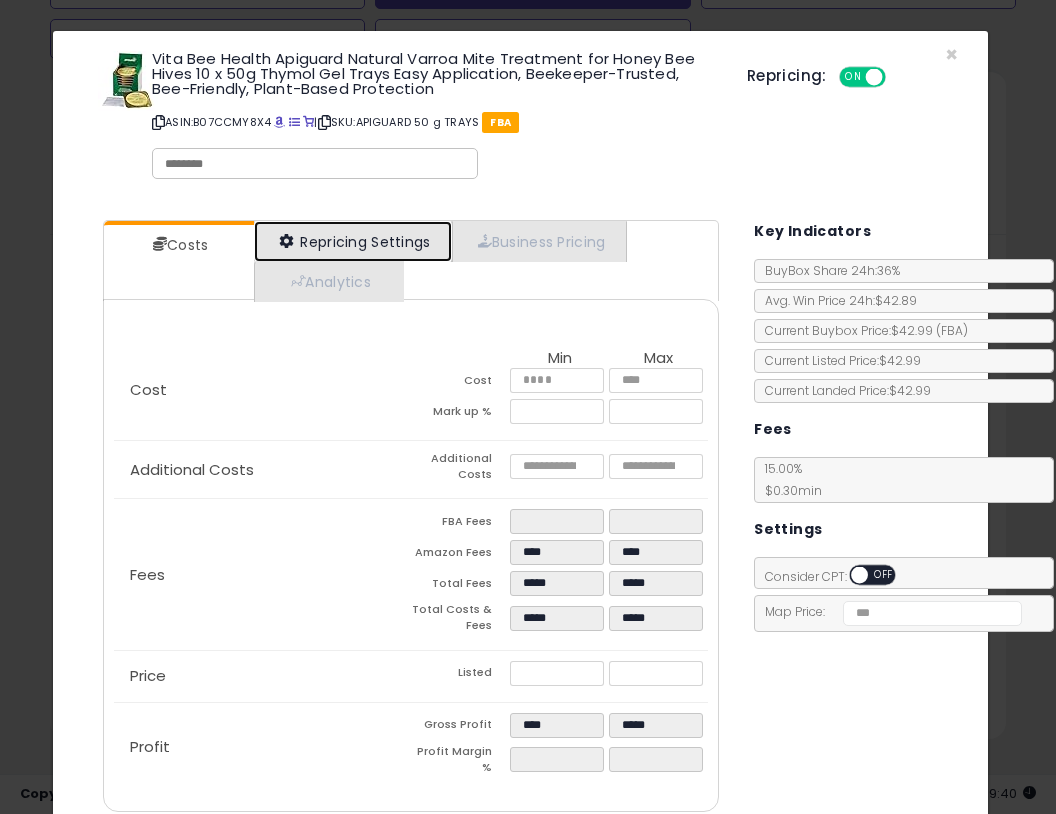 click on "Repricing Settings" at bounding box center (353, 241) 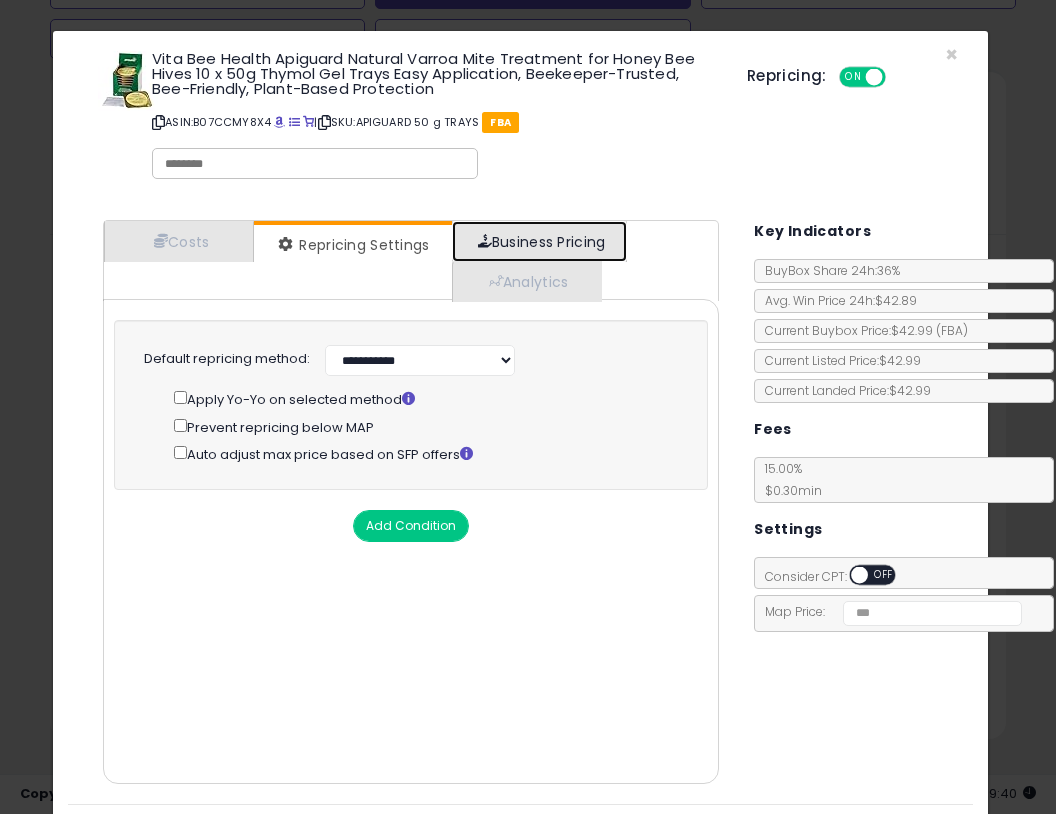 click on "Business Pricing" at bounding box center [539, 241] 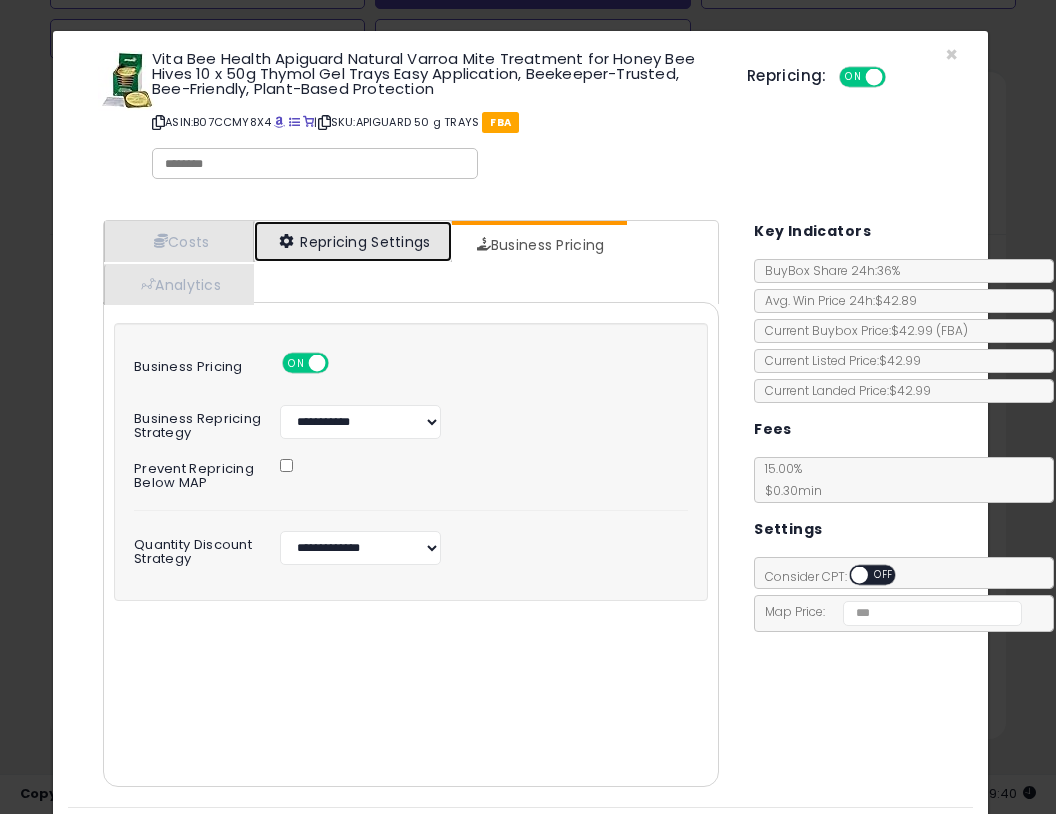 click on "Repricing Settings" at bounding box center (353, 241) 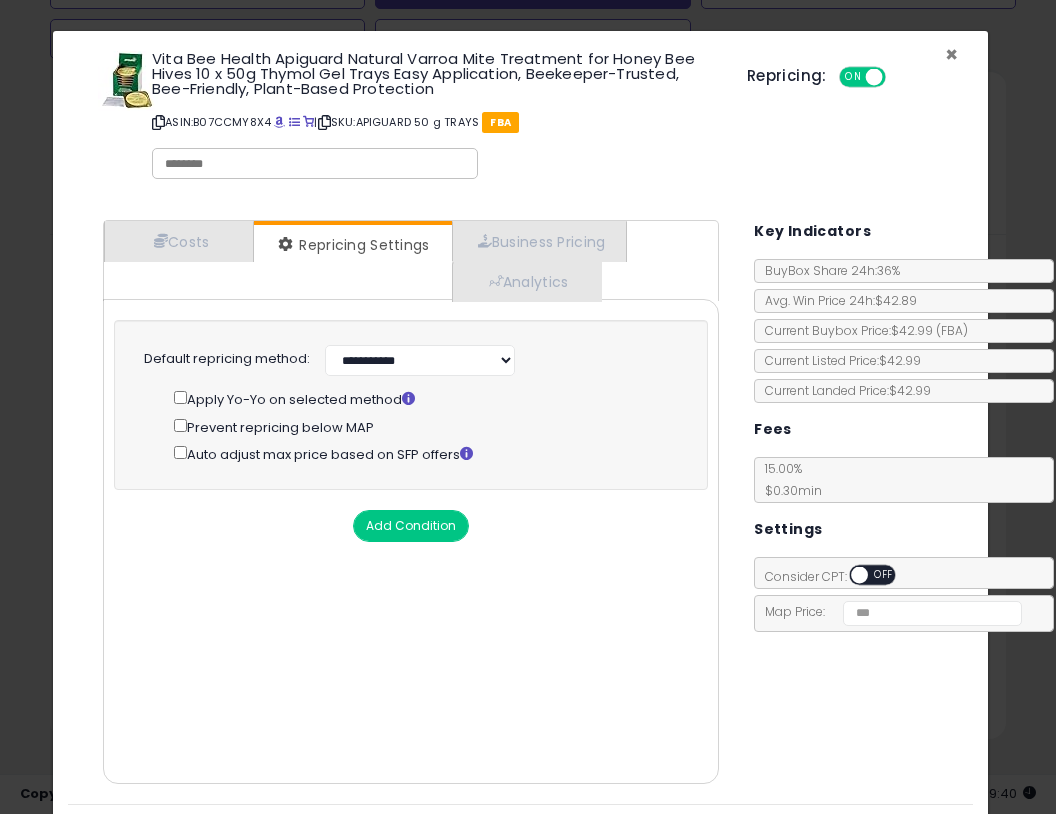 click on "×" at bounding box center (951, 54) 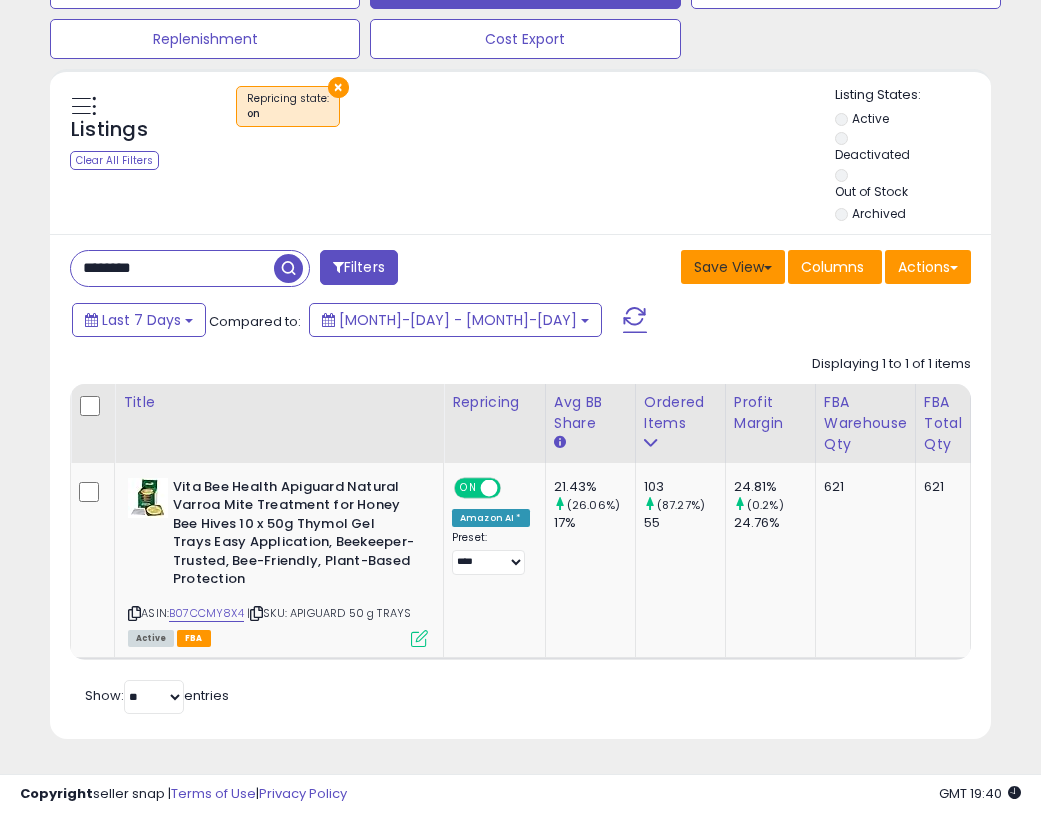 scroll, scrollTop: 410, scrollLeft: 543, axis: both 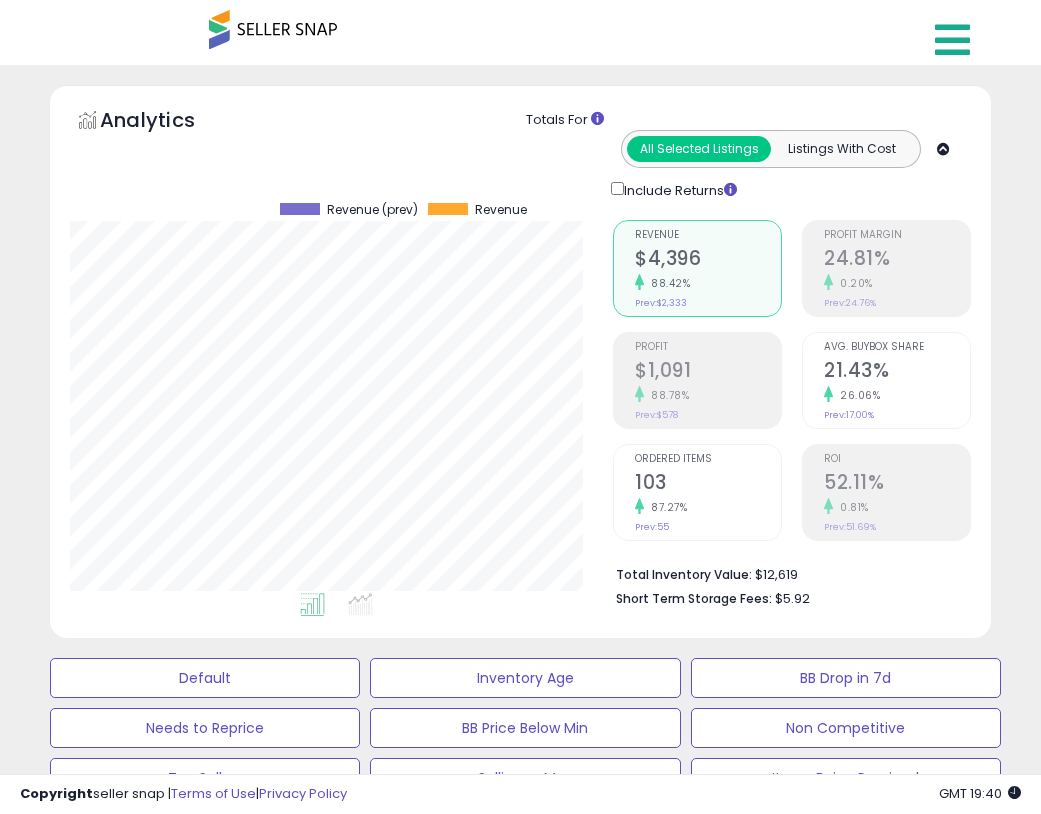 click at bounding box center (952, 40) 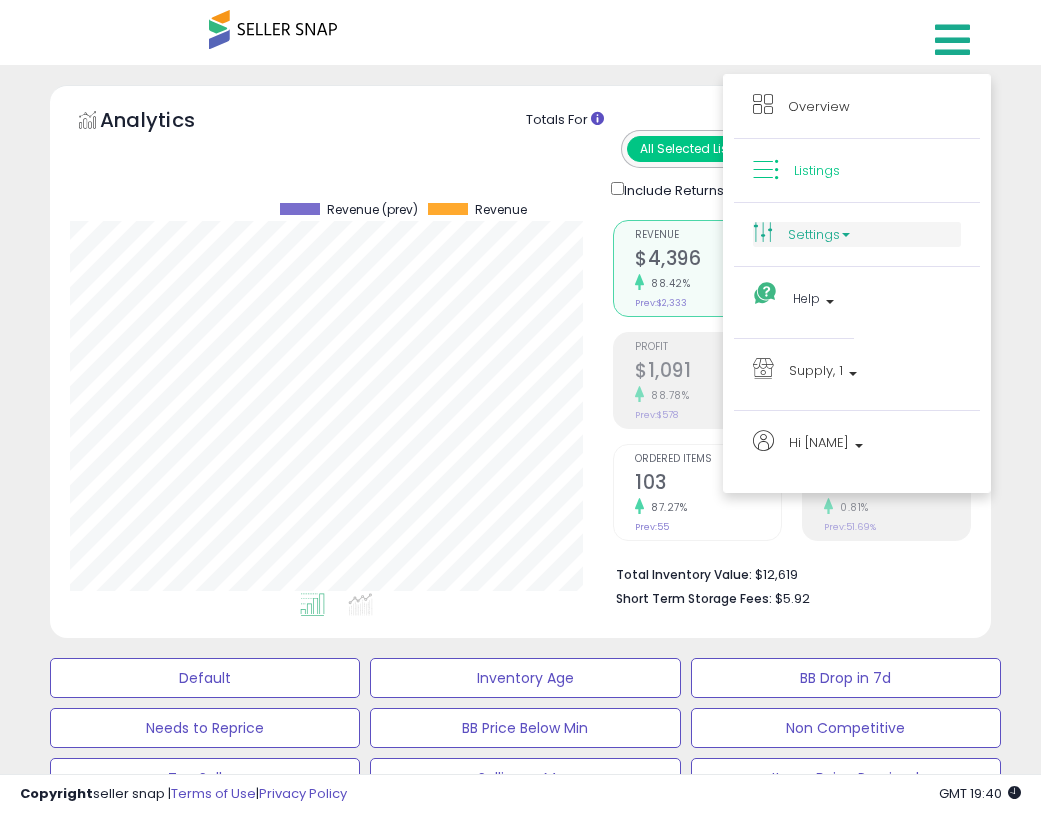 click on "Settings" at bounding box center [857, 234] 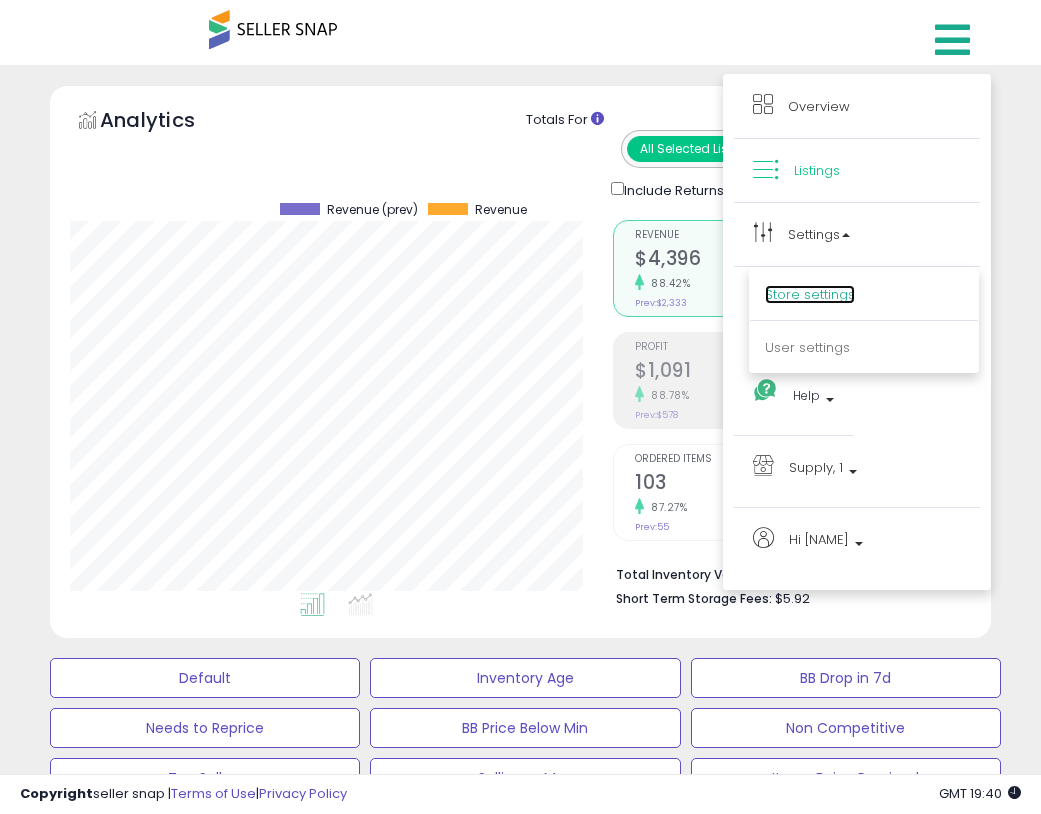 click on "Store
settings" at bounding box center (810, 294) 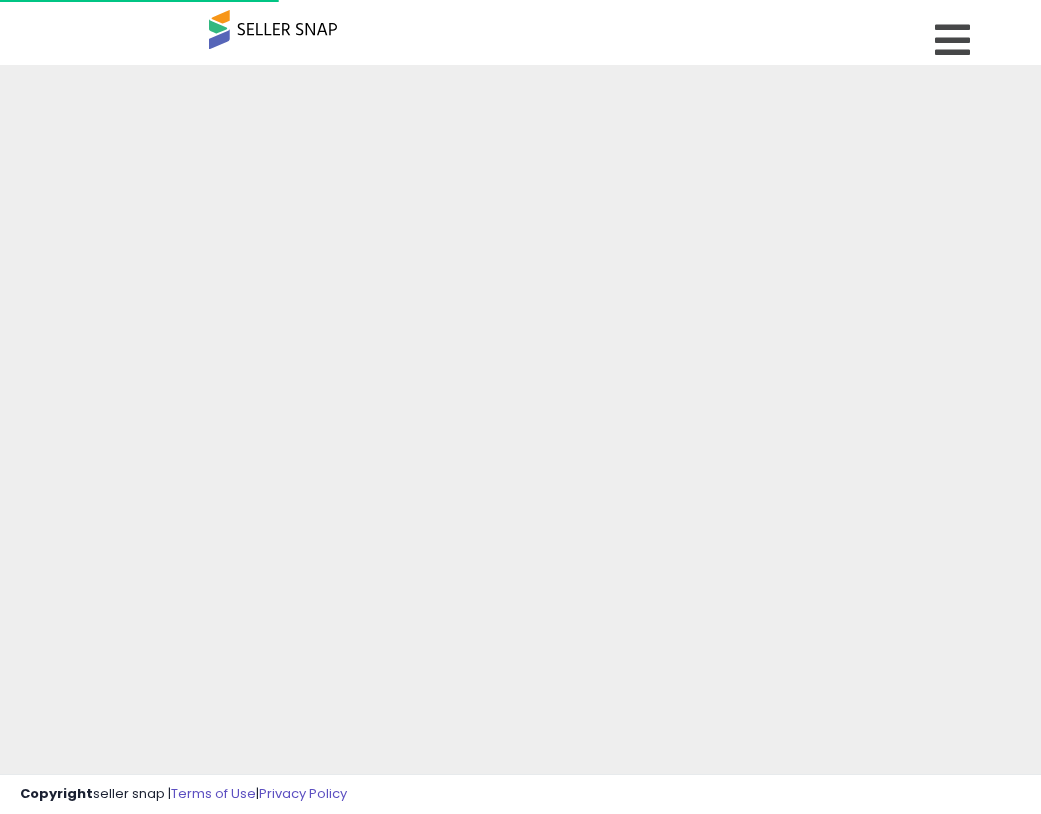 scroll, scrollTop: 0, scrollLeft: 0, axis: both 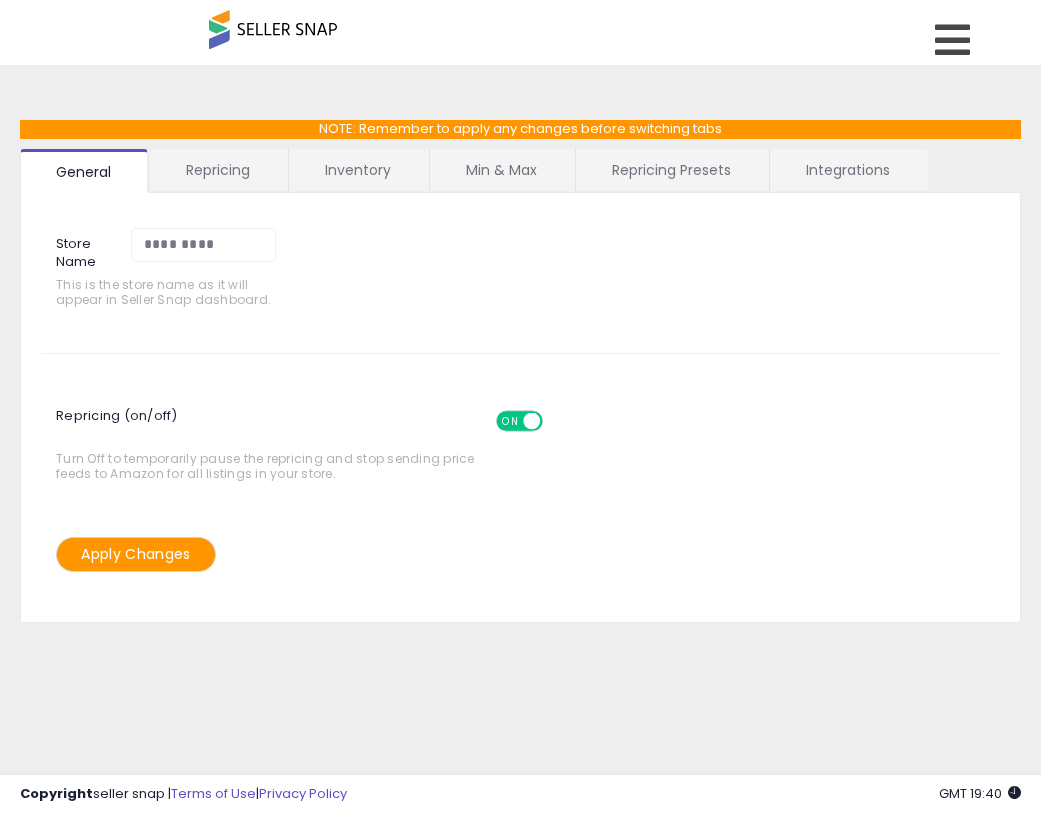 click on "Repricing Presets" at bounding box center [671, 170] 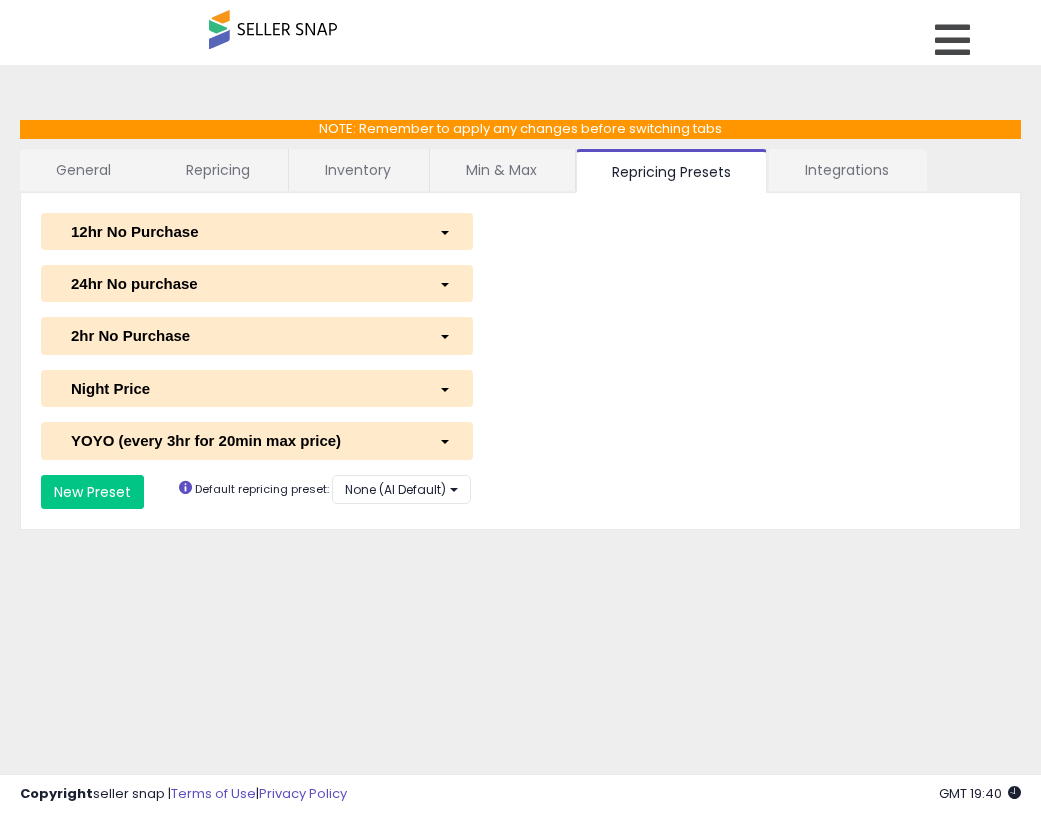 click on "General" at bounding box center [84, 170] 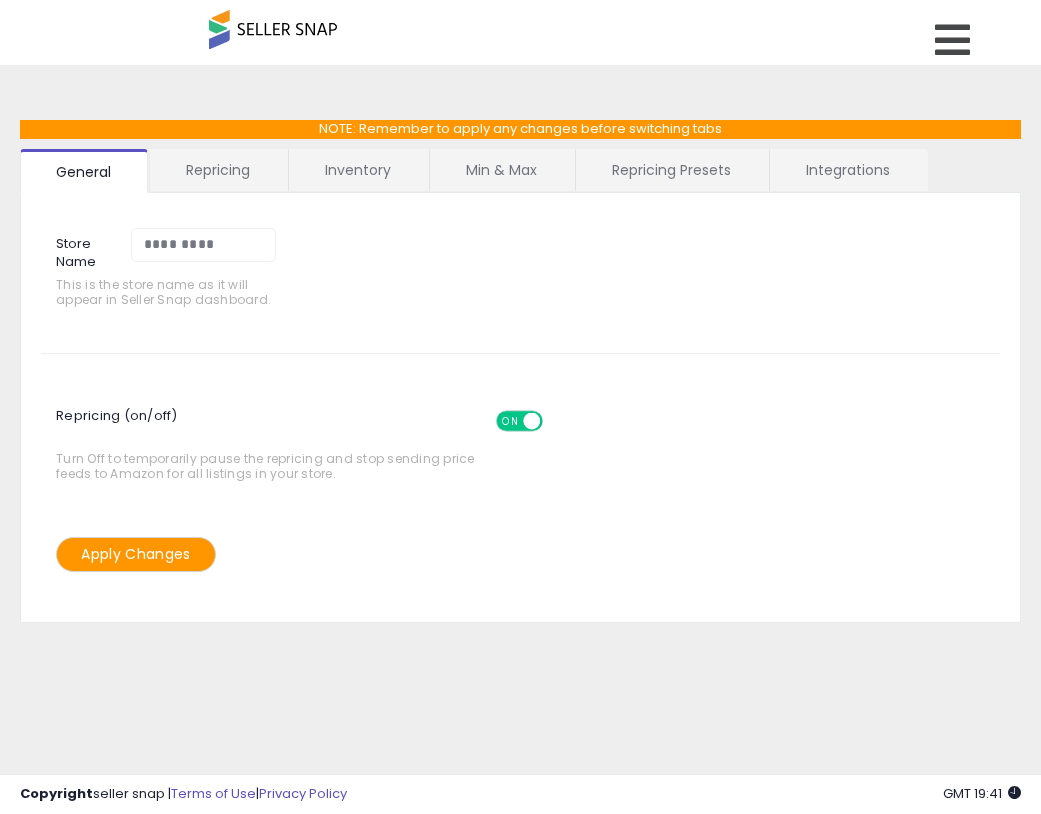 click on "Repricing" at bounding box center [218, 170] 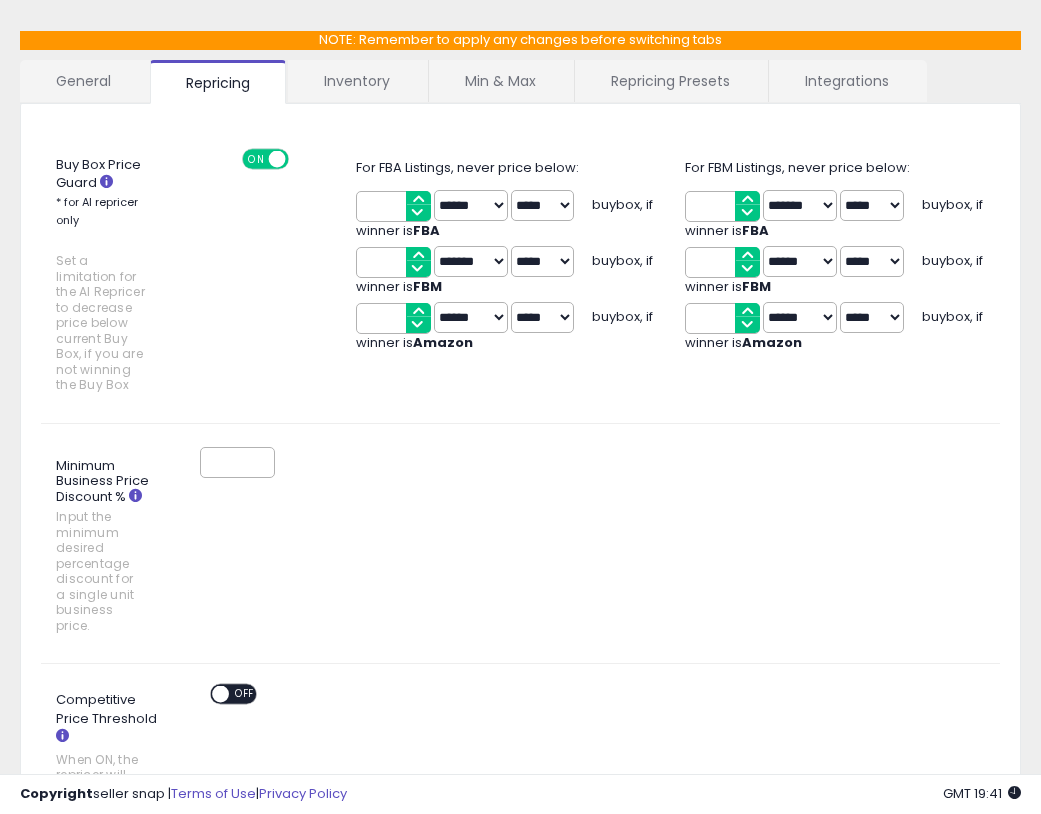 scroll, scrollTop: 0, scrollLeft: 0, axis: both 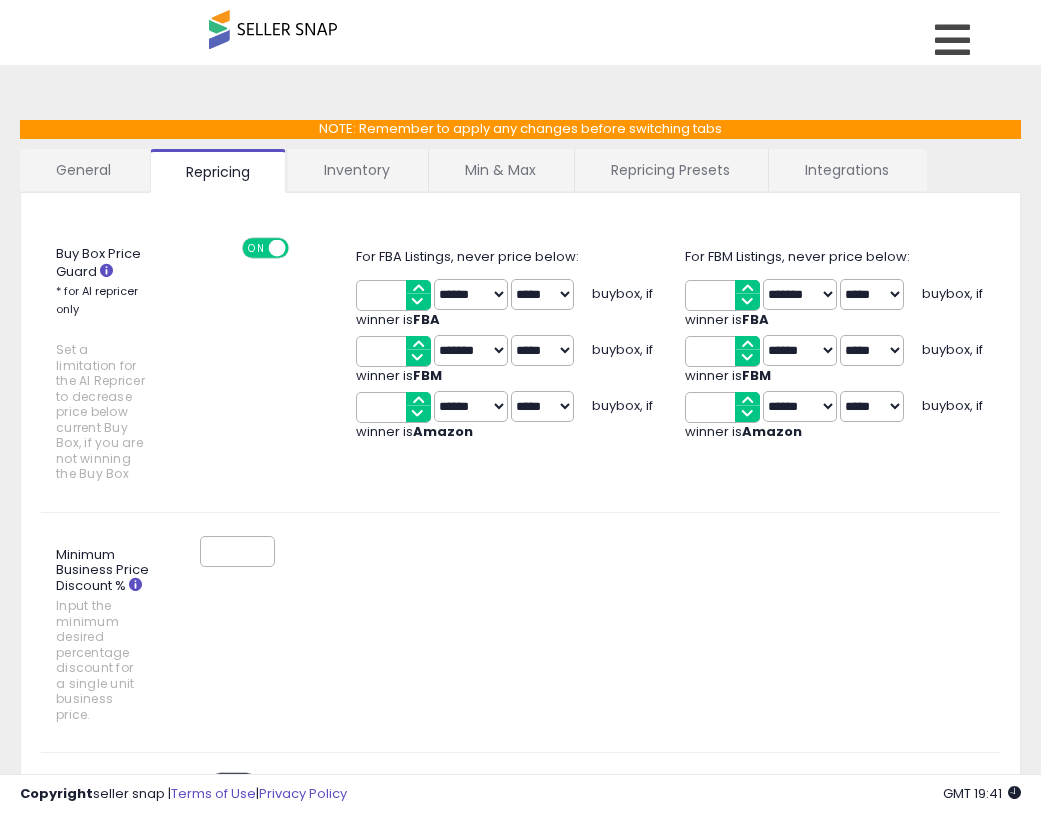 click on "Repricing Presets" at bounding box center [670, 170] 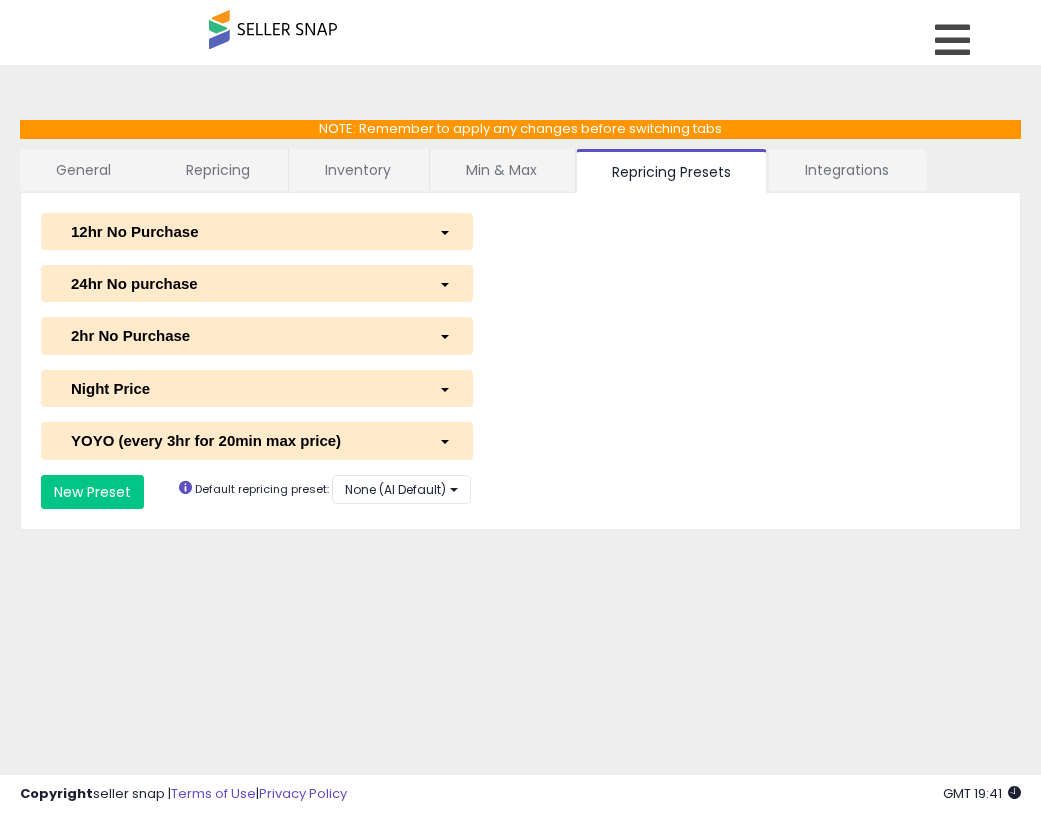 click on "General" at bounding box center (84, 170) 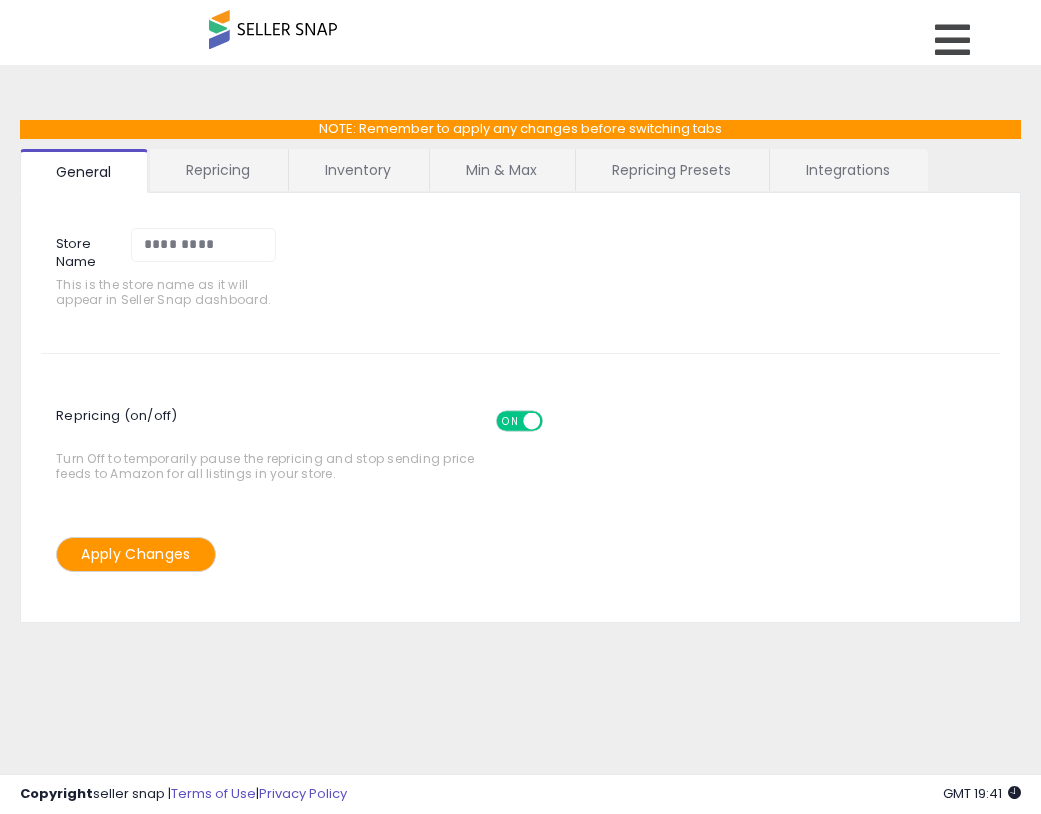 click on "Repricing" at bounding box center (218, 170) 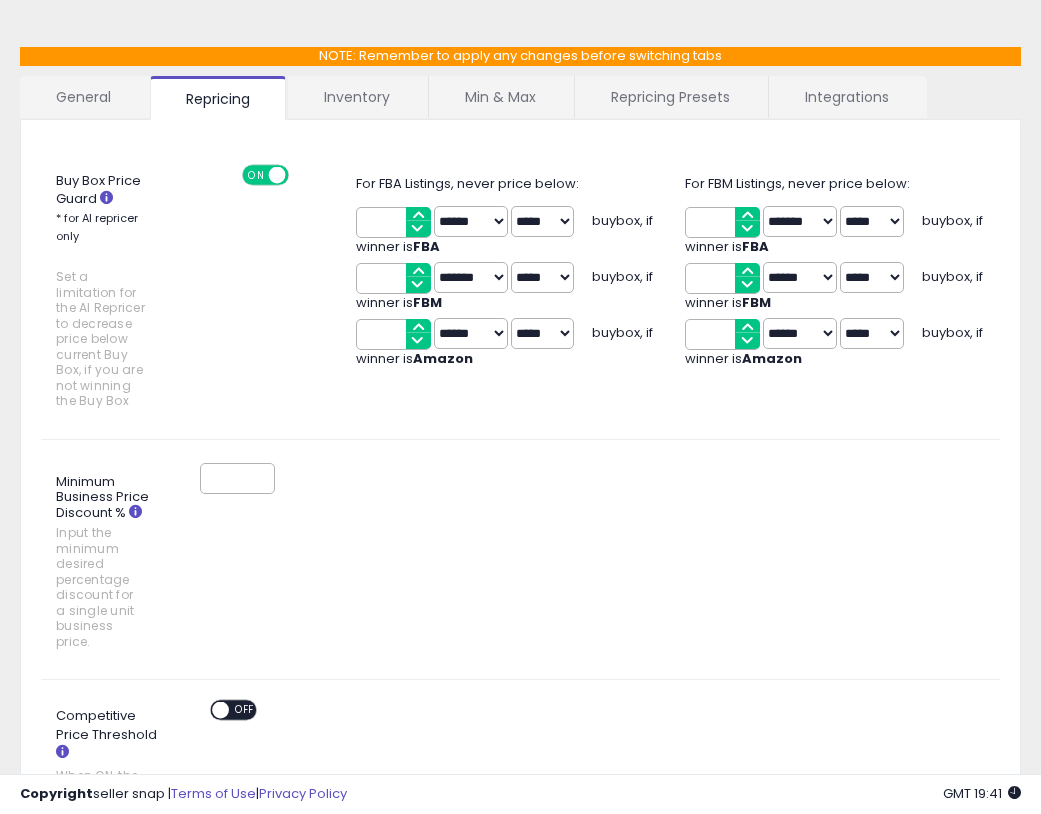scroll, scrollTop: 0, scrollLeft: 0, axis: both 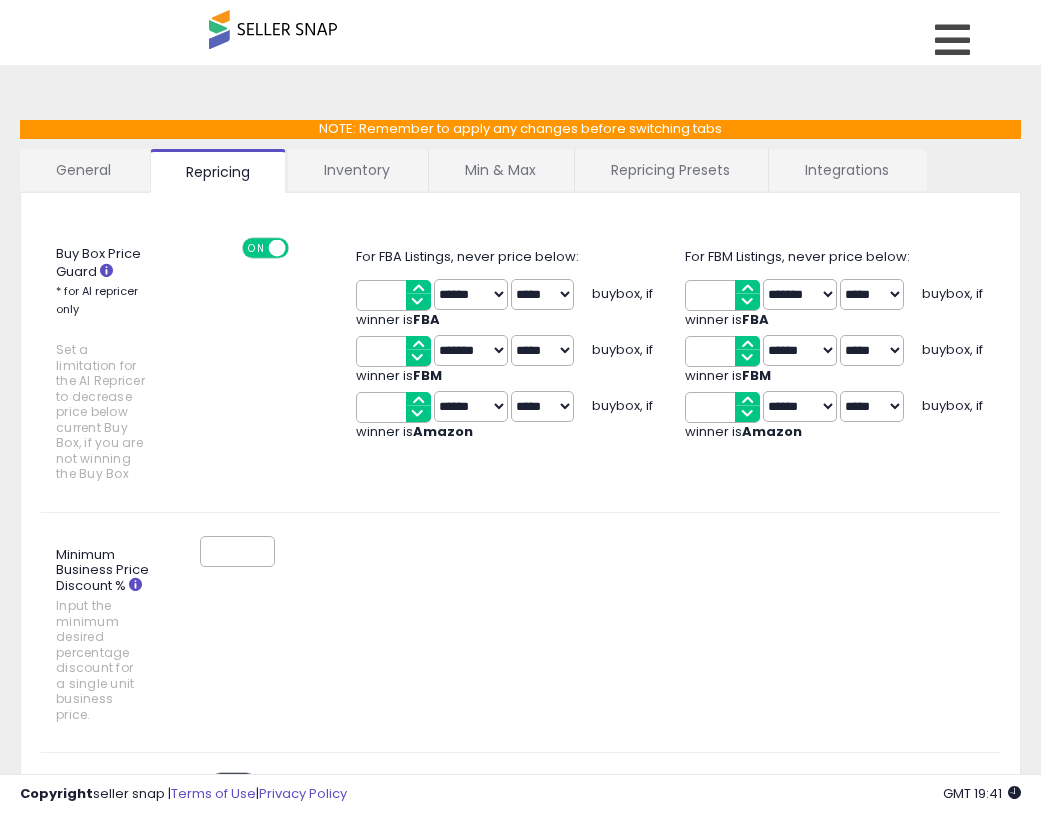 click on "General" at bounding box center [84, 170] 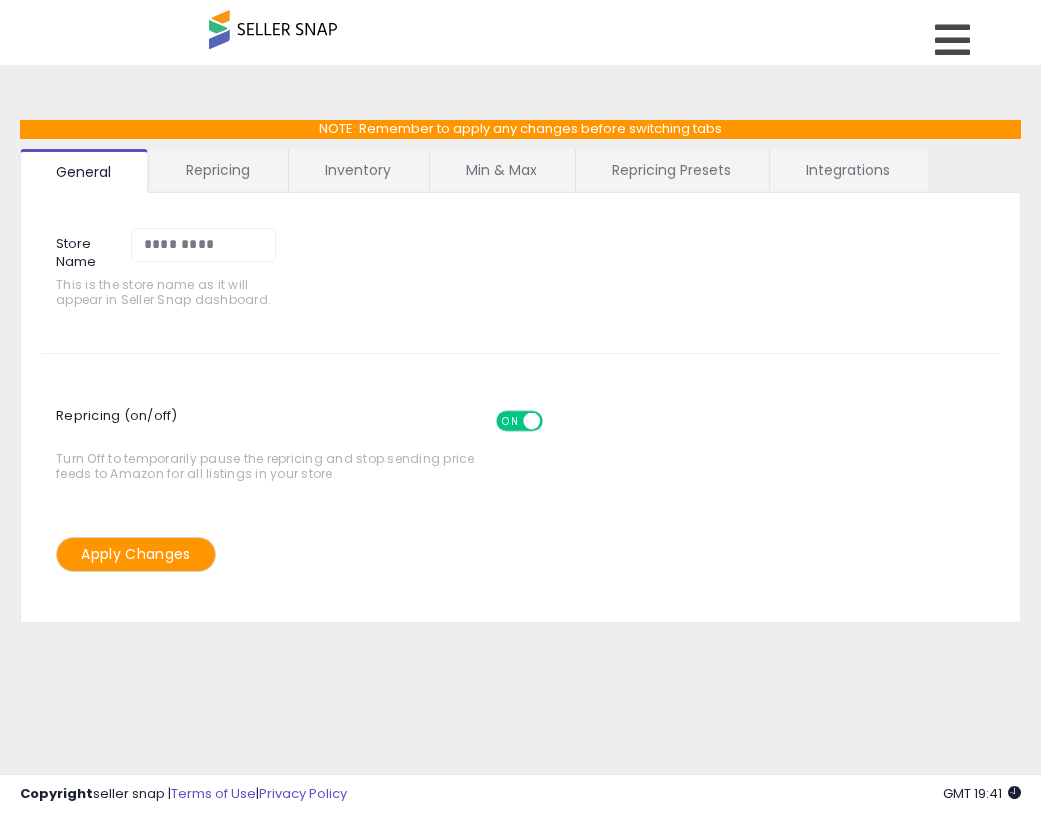 click on "Inventory" at bounding box center (358, 170) 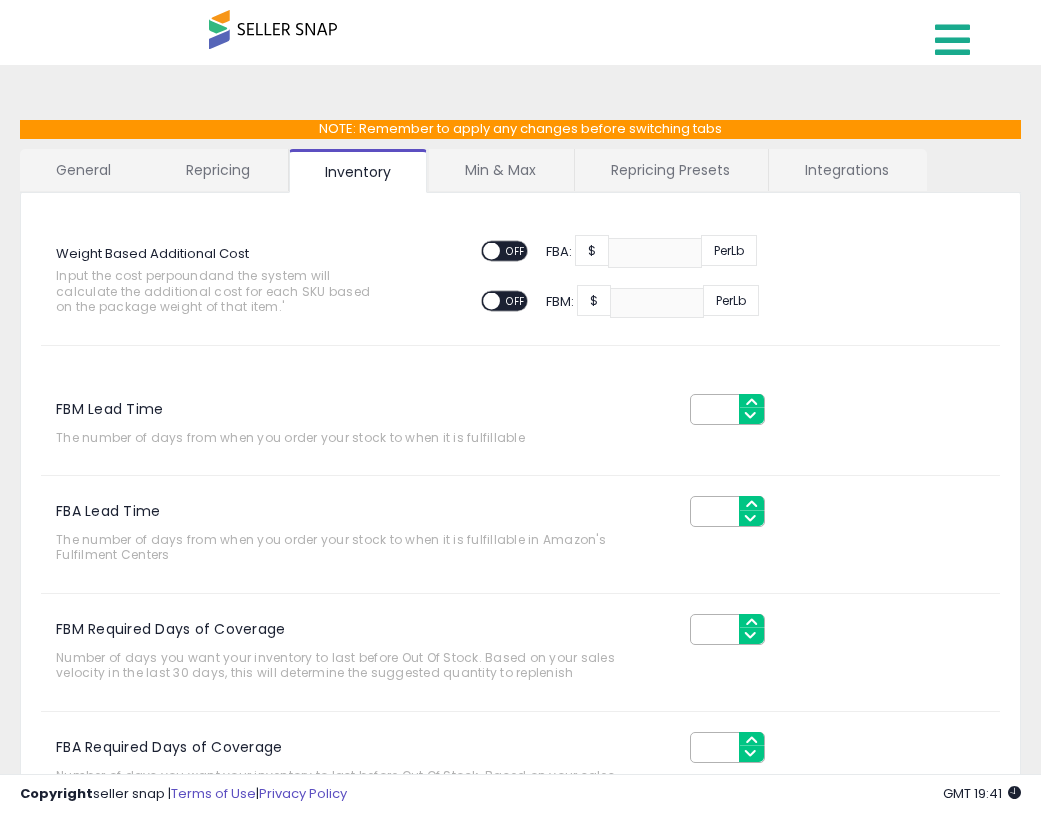 click at bounding box center [952, 40] 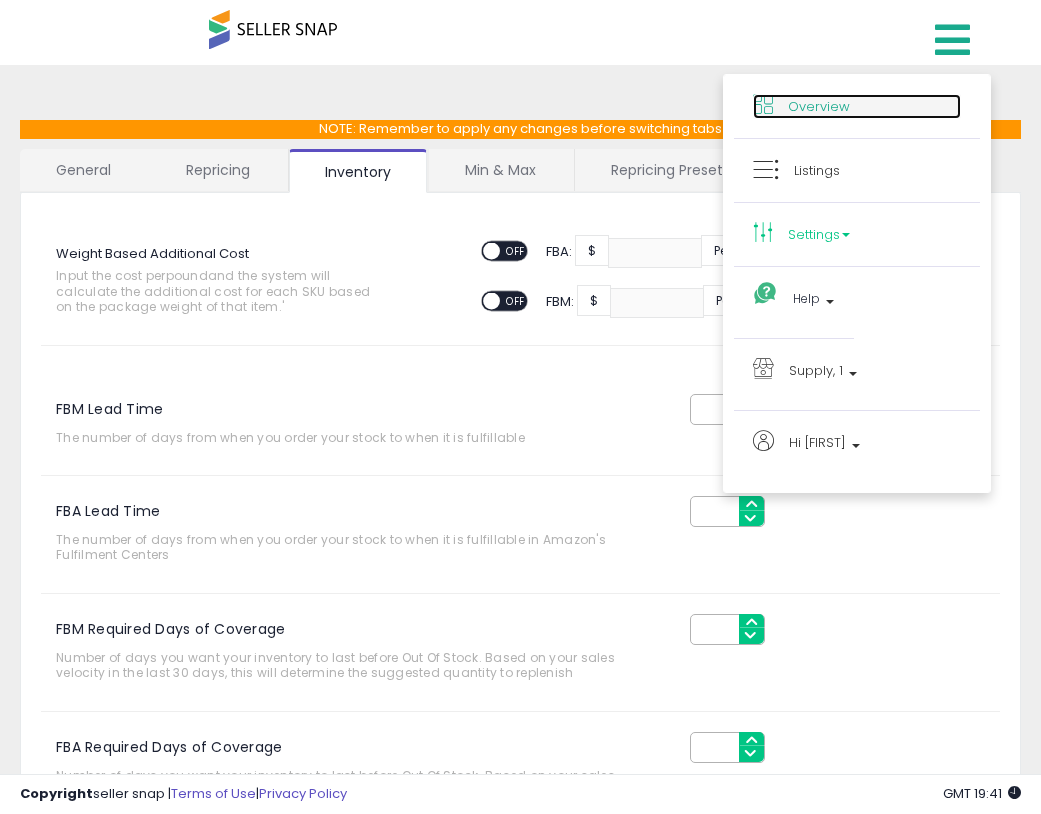 click on "Overview" at bounding box center [819, 106] 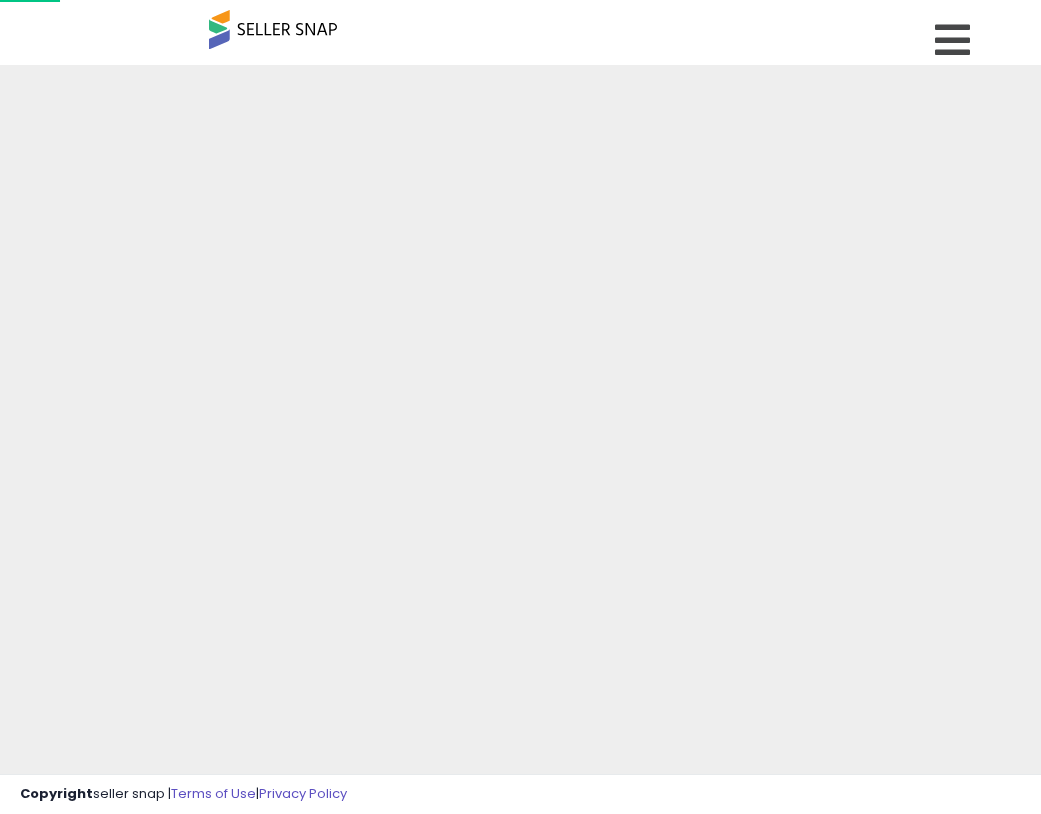 scroll, scrollTop: 0, scrollLeft: 0, axis: both 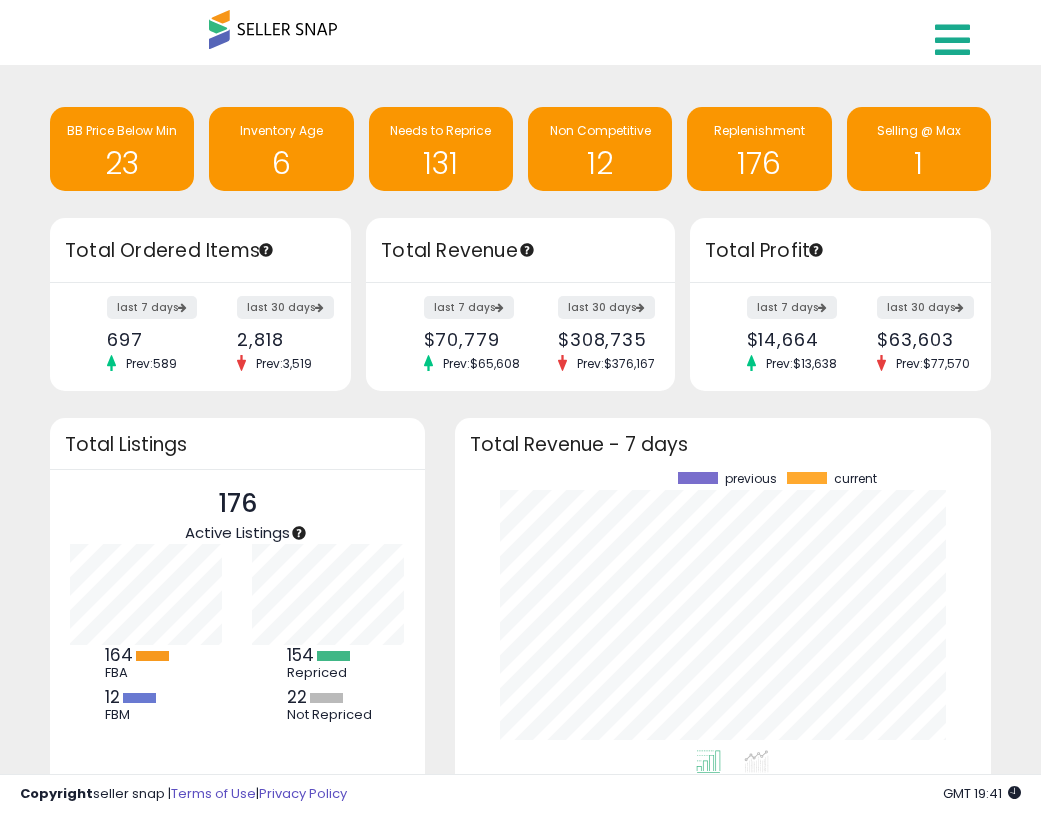 click at bounding box center (952, 40) 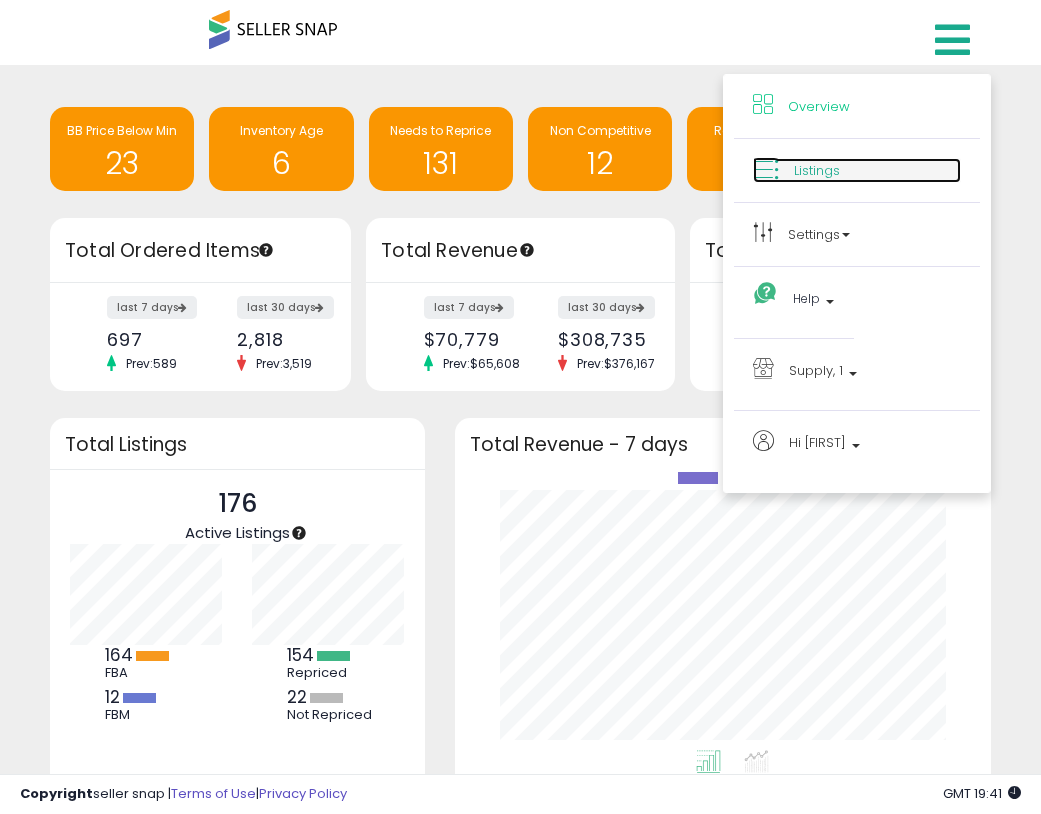 click on "Listings" at bounding box center [857, 170] 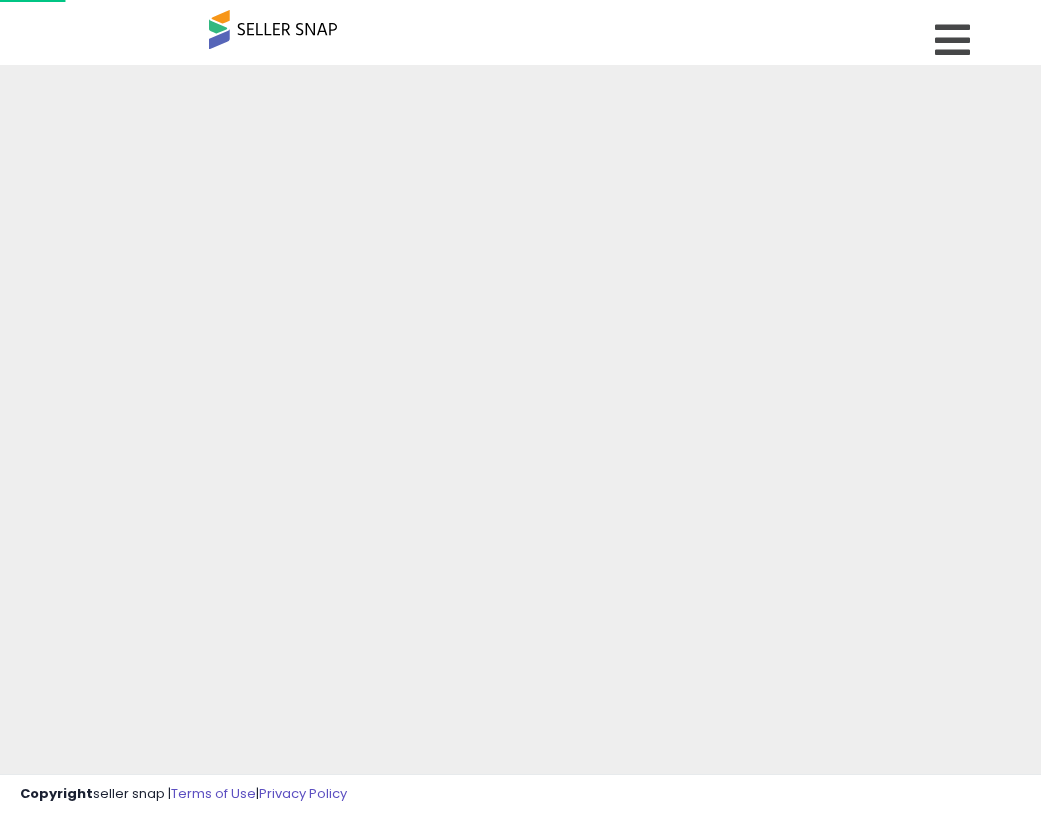 scroll, scrollTop: 0, scrollLeft: 0, axis: both 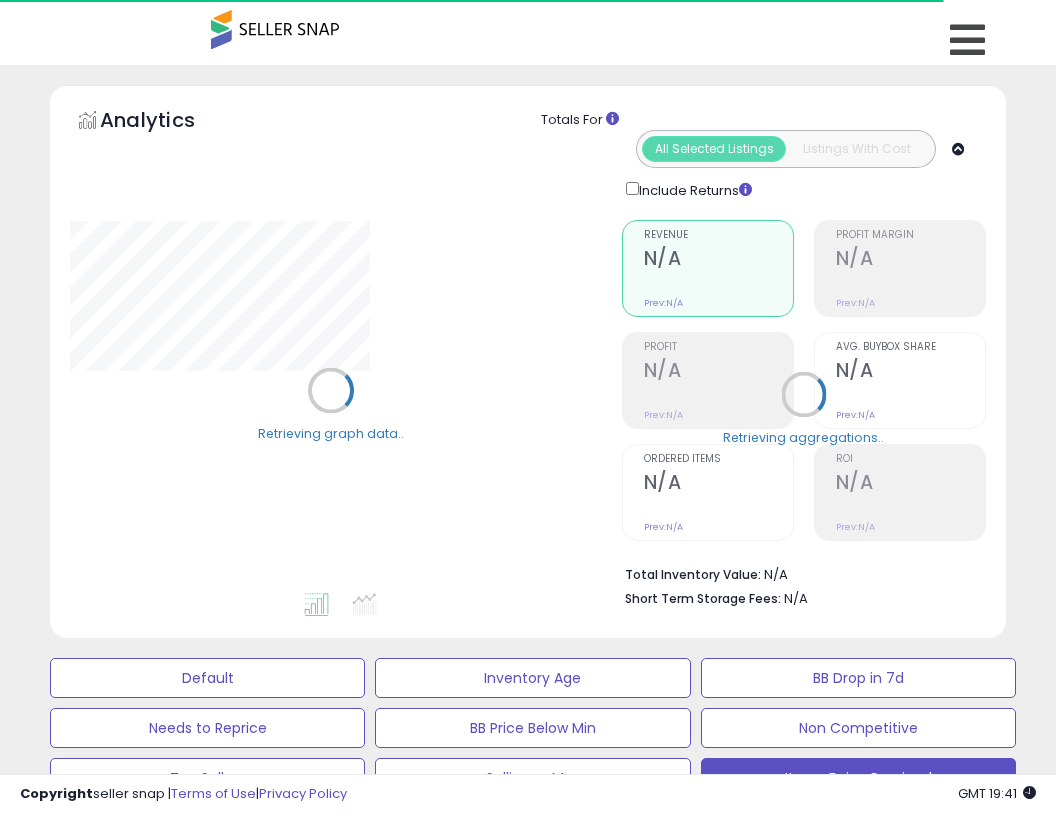select on "**" 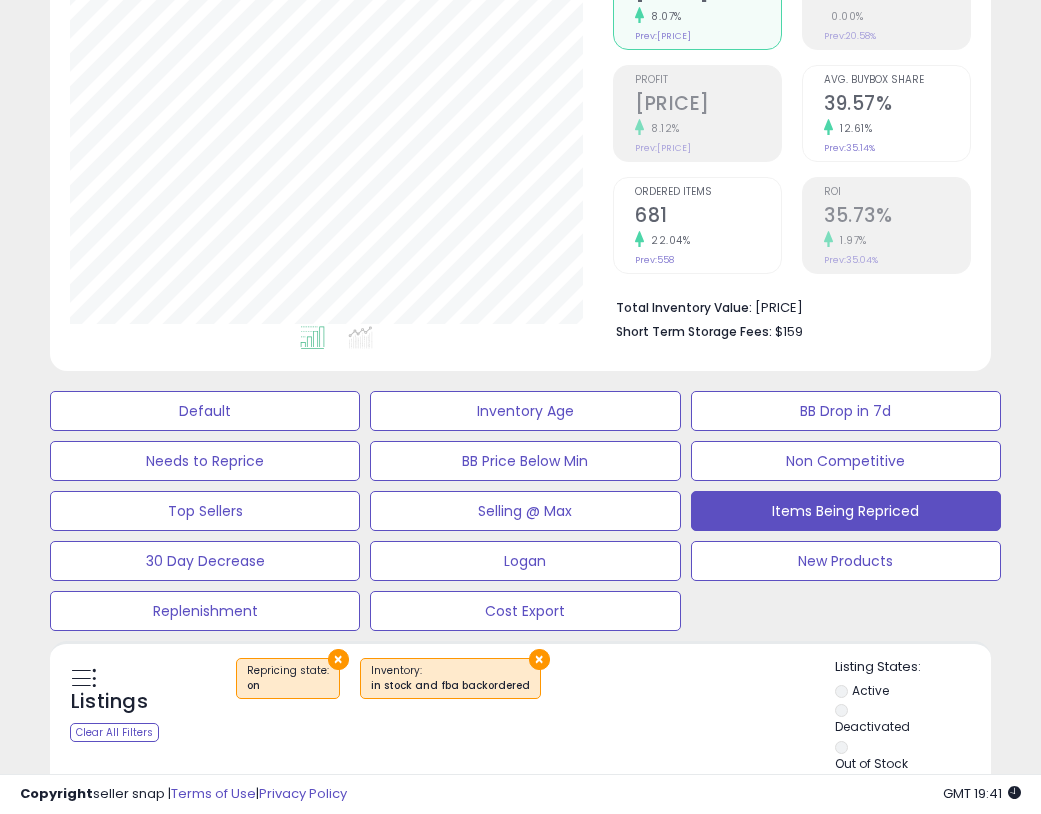 scroll, scrollTop: 425, scrollLeft: 0, axis: vertical 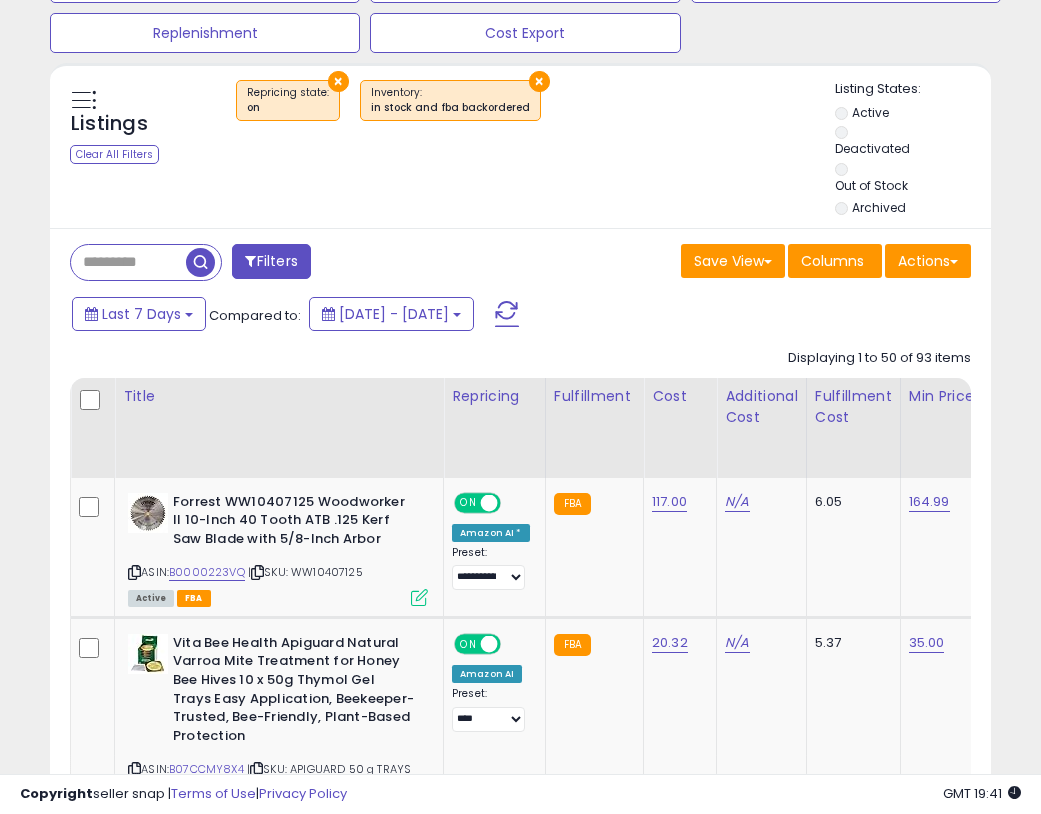 click at bounding box center (128, 262) 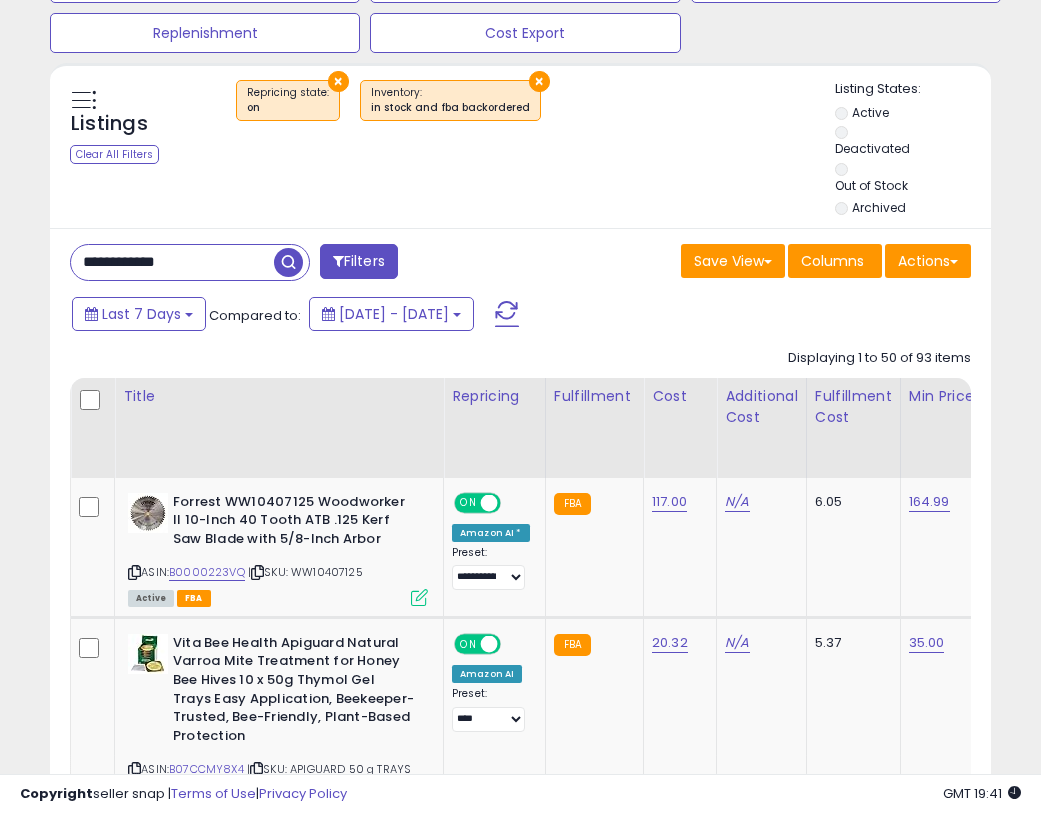 type on "**********" 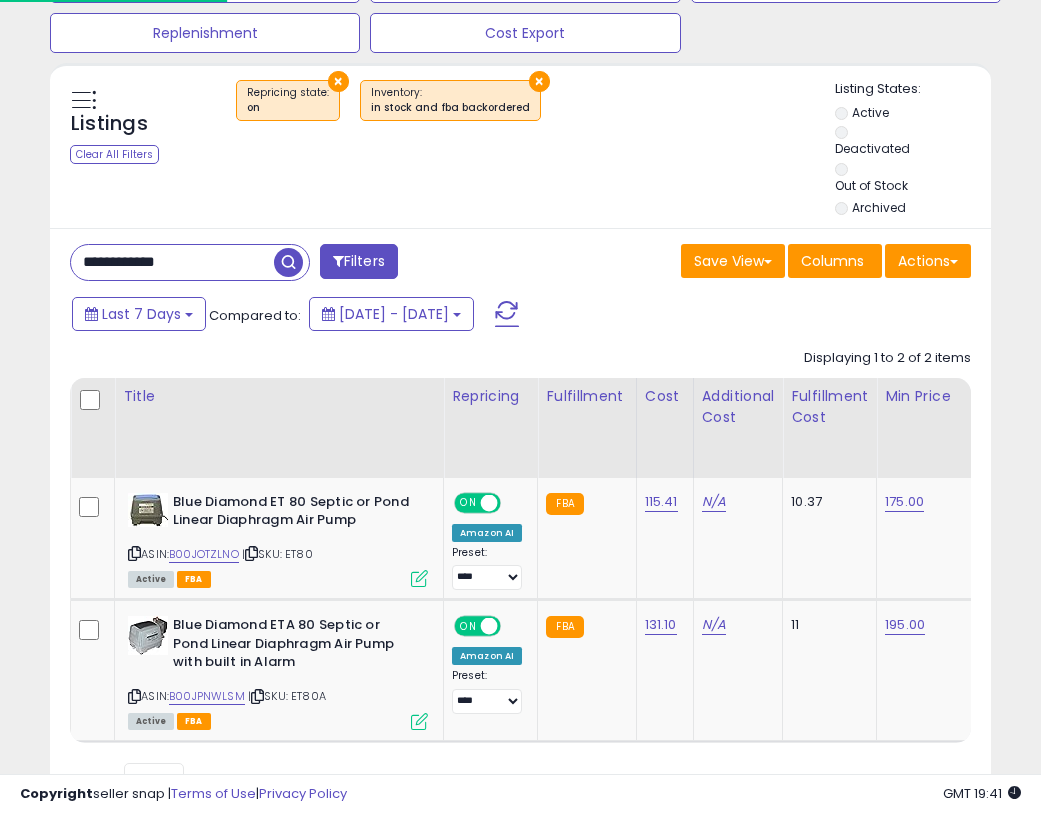 scroll, scrollTop: 699, scrollLeft: 0, axis: vertical 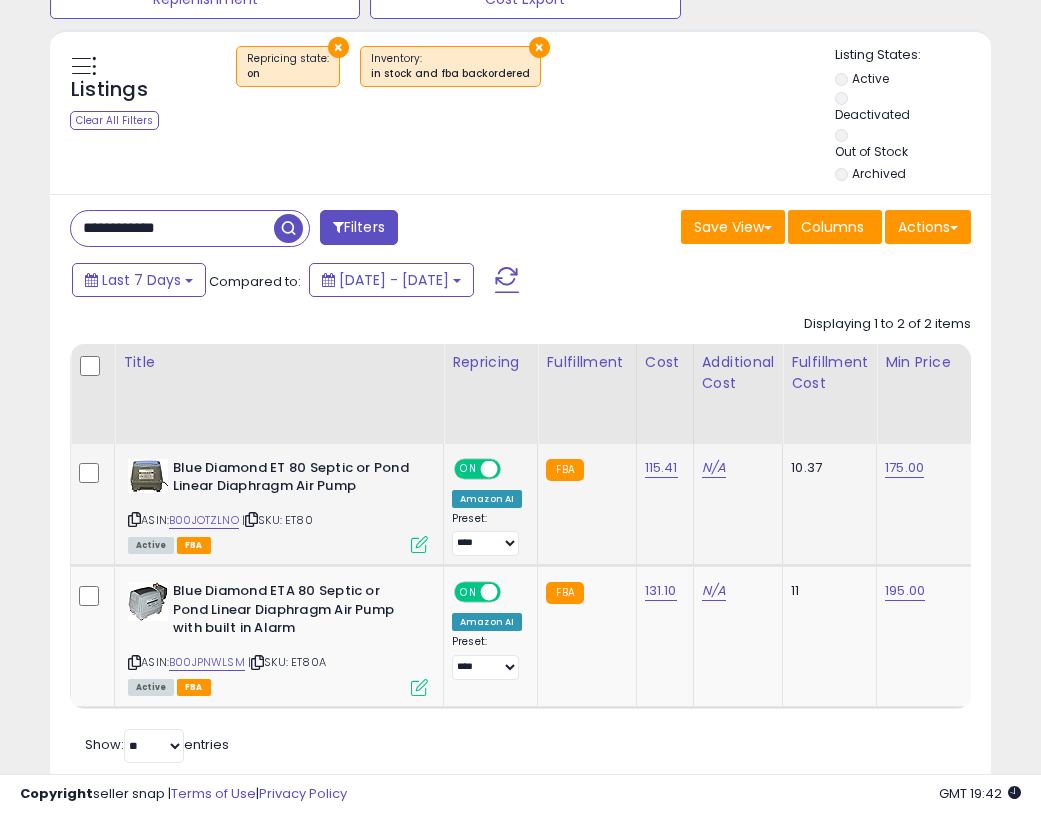 click at bounding box center [419, 544] 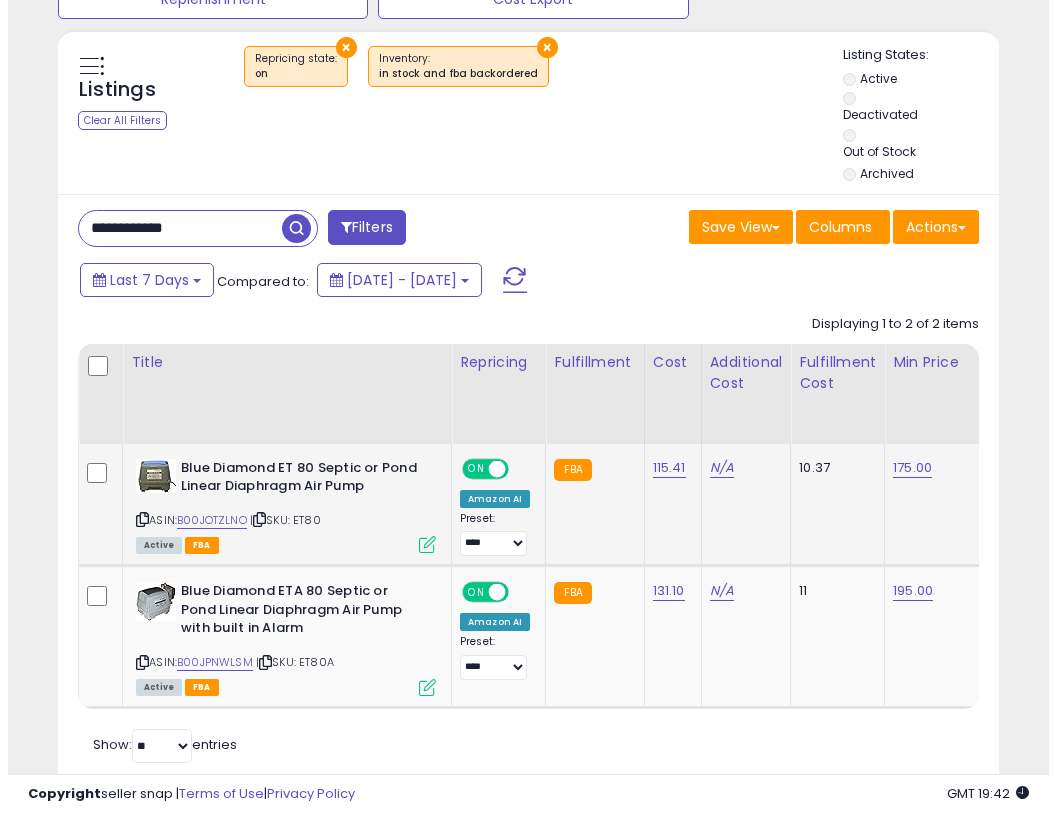 scroll, scrollTop: 999590, scrollLeft: 999448, axis: both 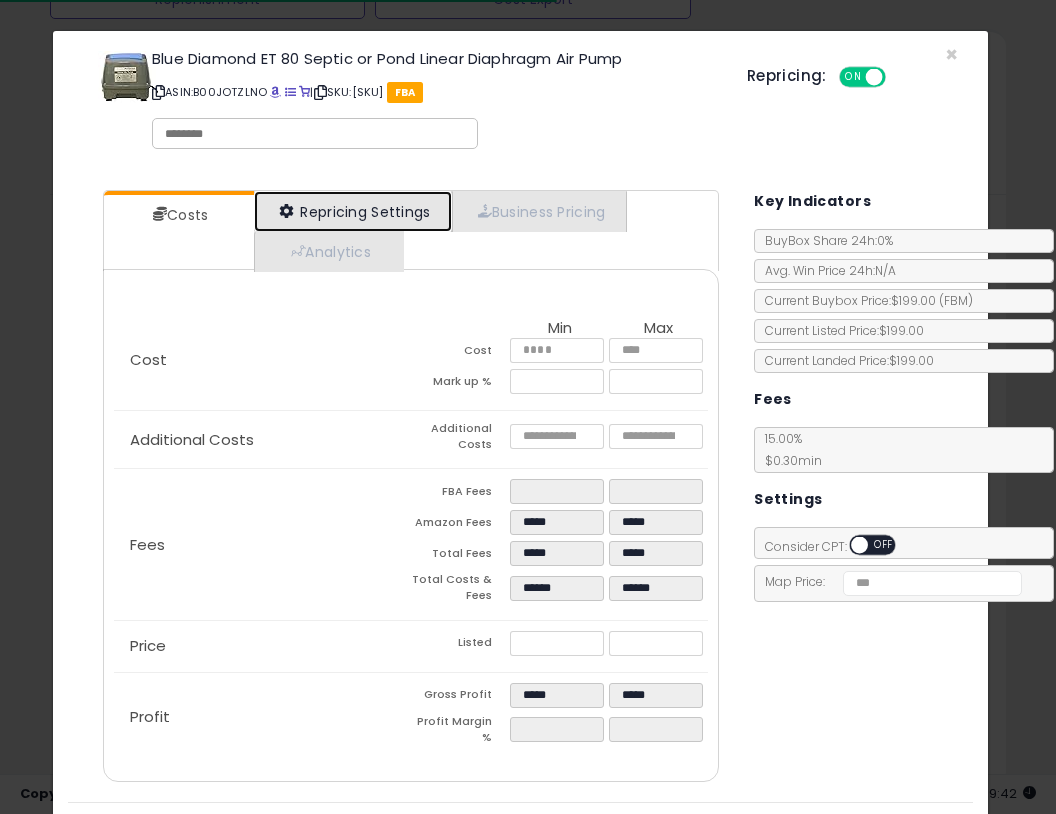 click on "Repricing Settings" at bounding box center (353, 211) 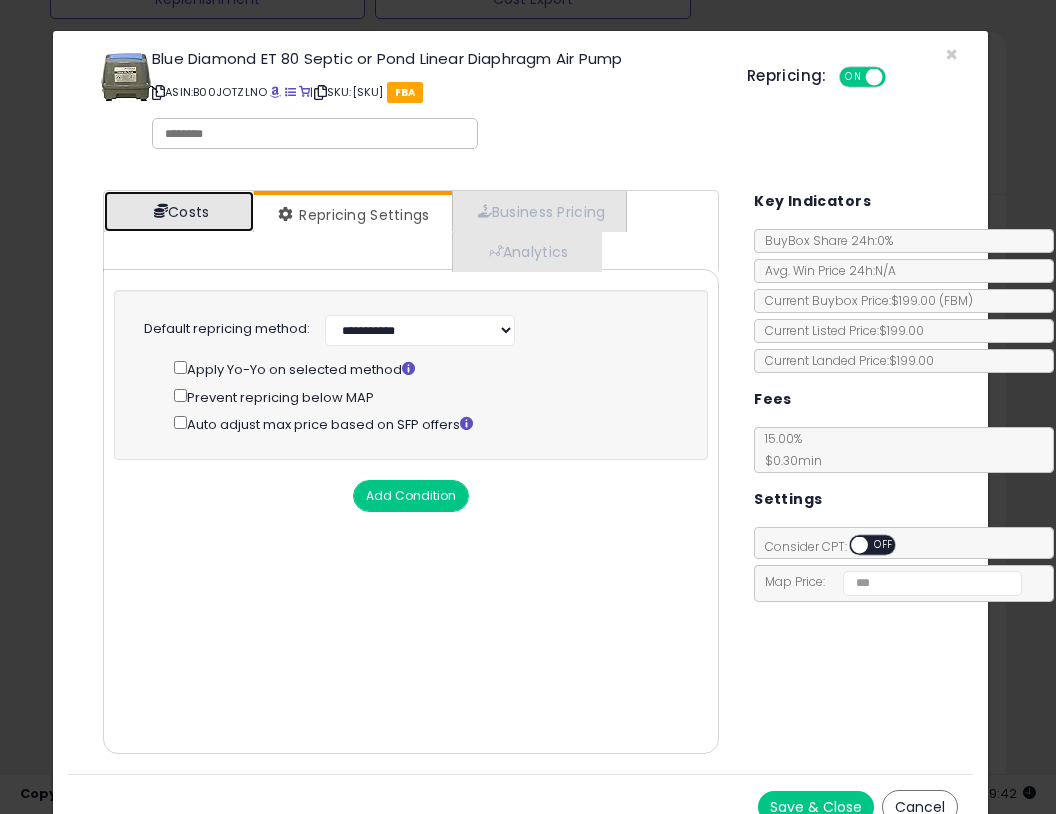 click on "Costs" at bounding box center [179, 211] 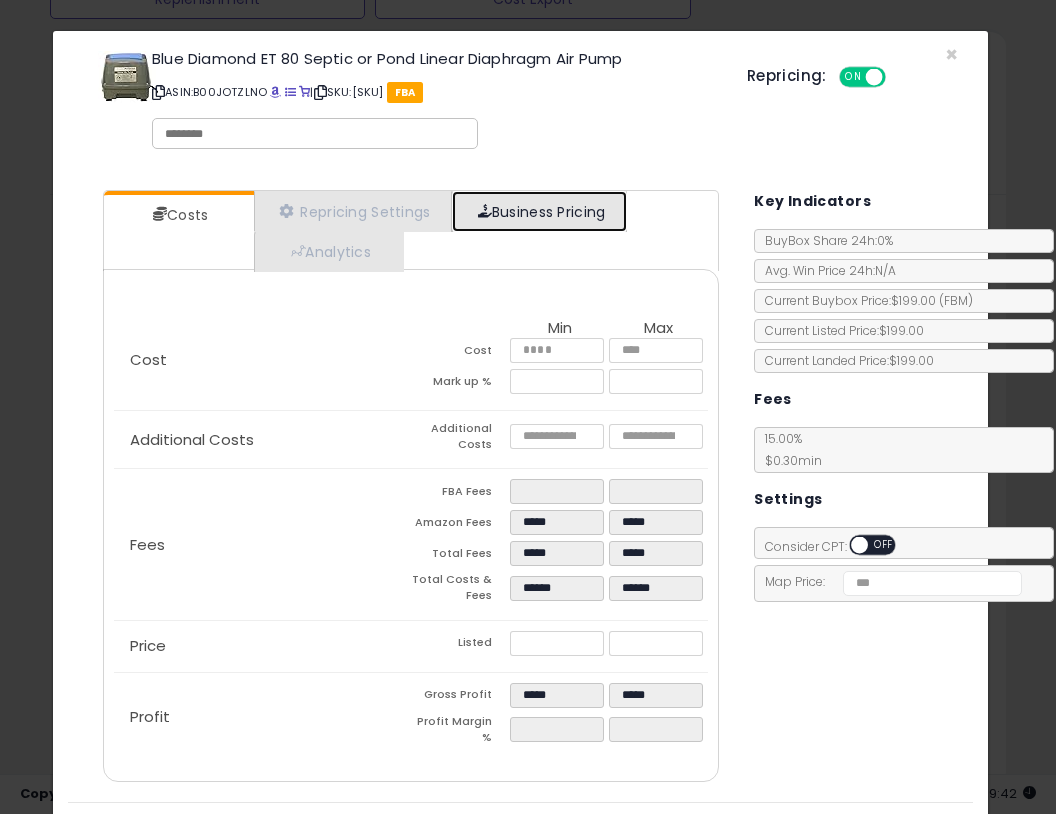 click on "Business Pricing" at bounding box center [539, 211] 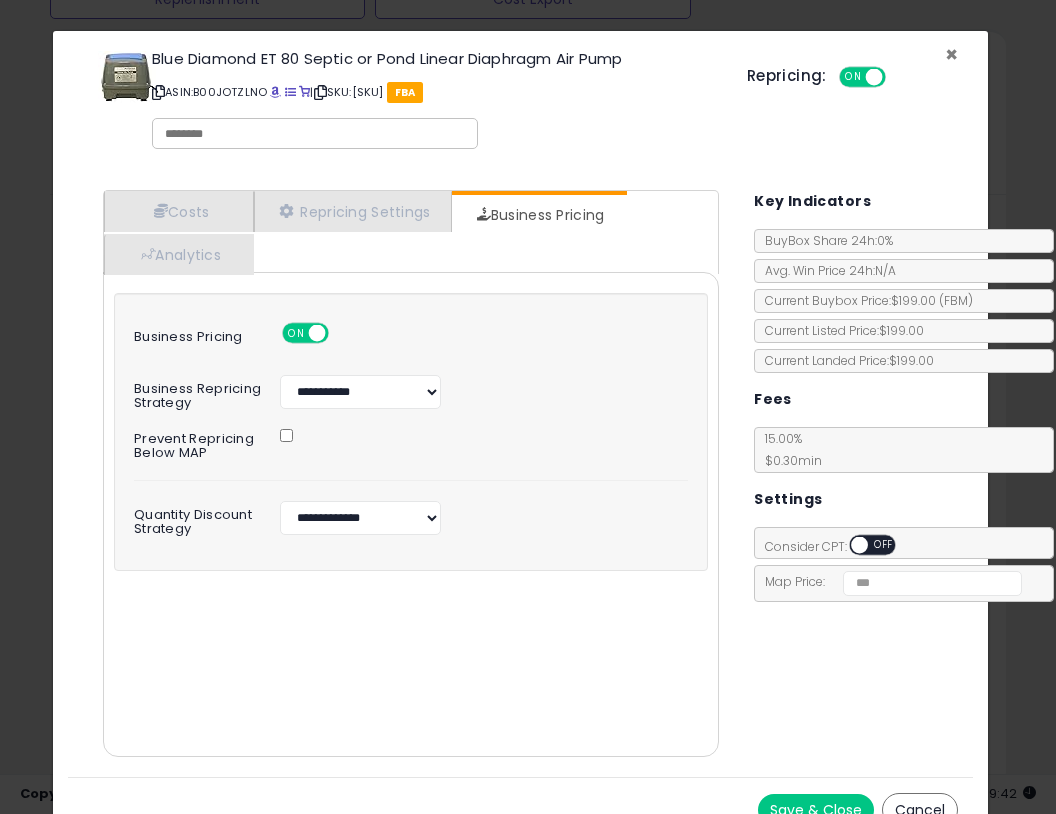 click on "×" at bounding box center [951, 54] 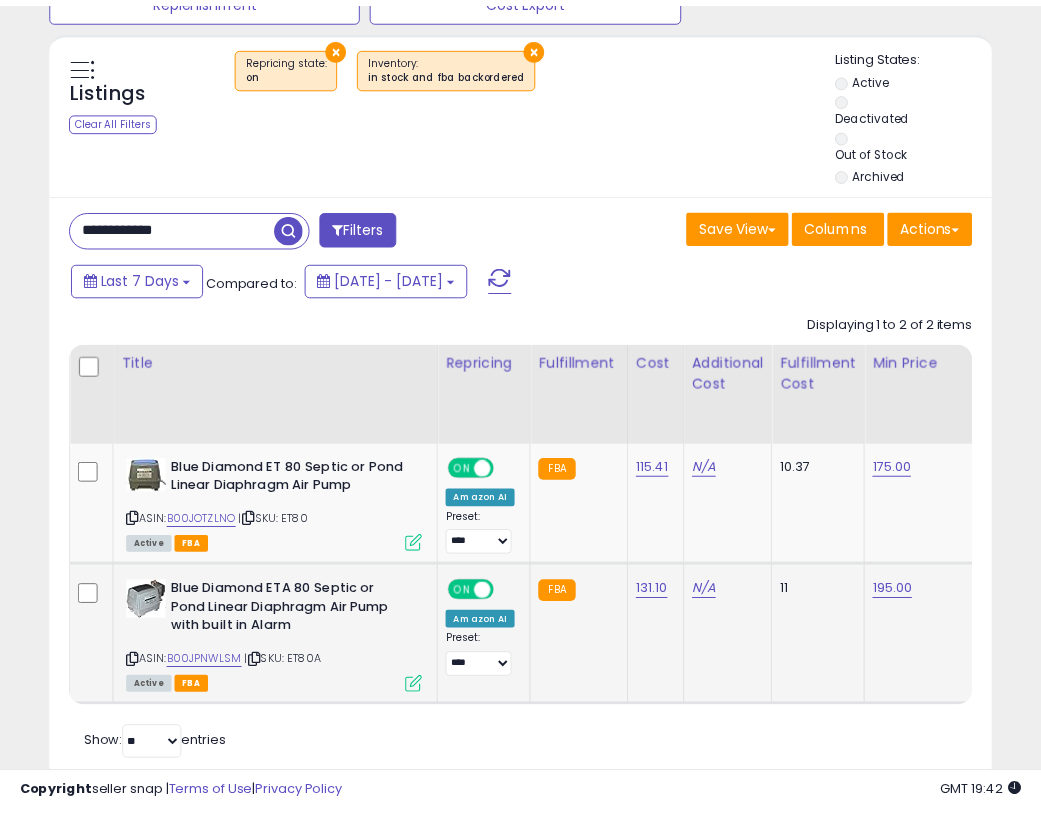 scroll, scrollTop: 410, scrollLeft: 543, axis: both 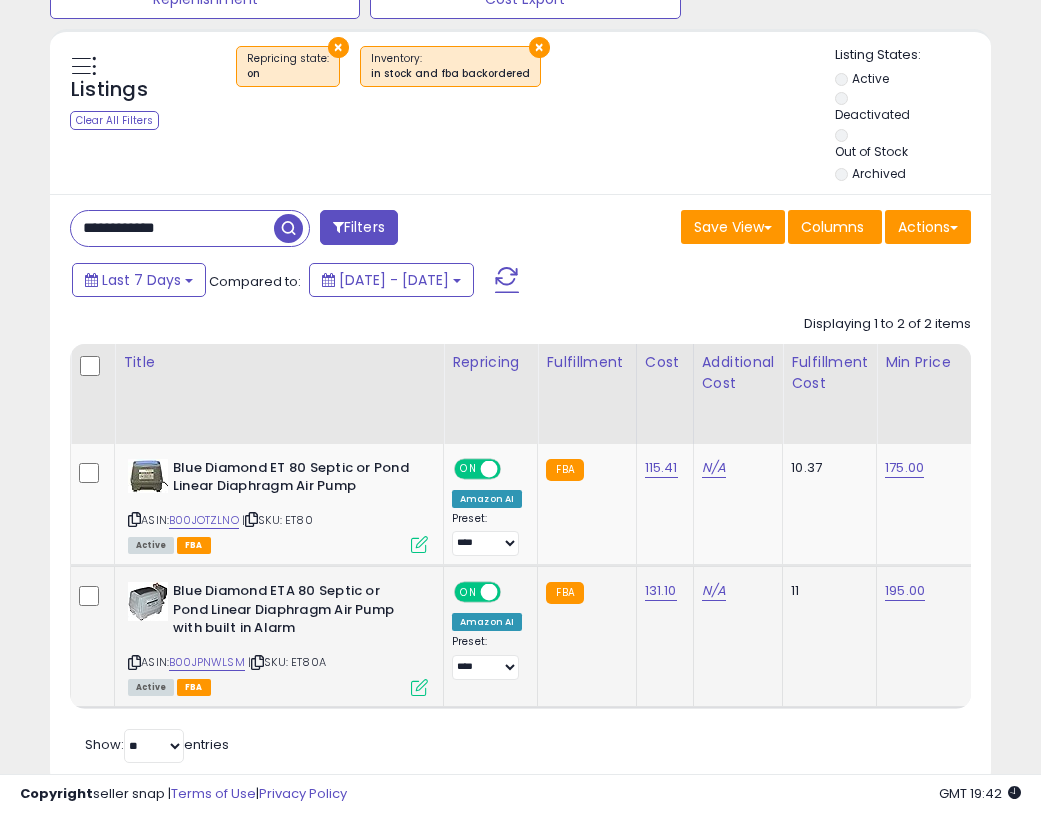 click at bounding box center (419, 687) 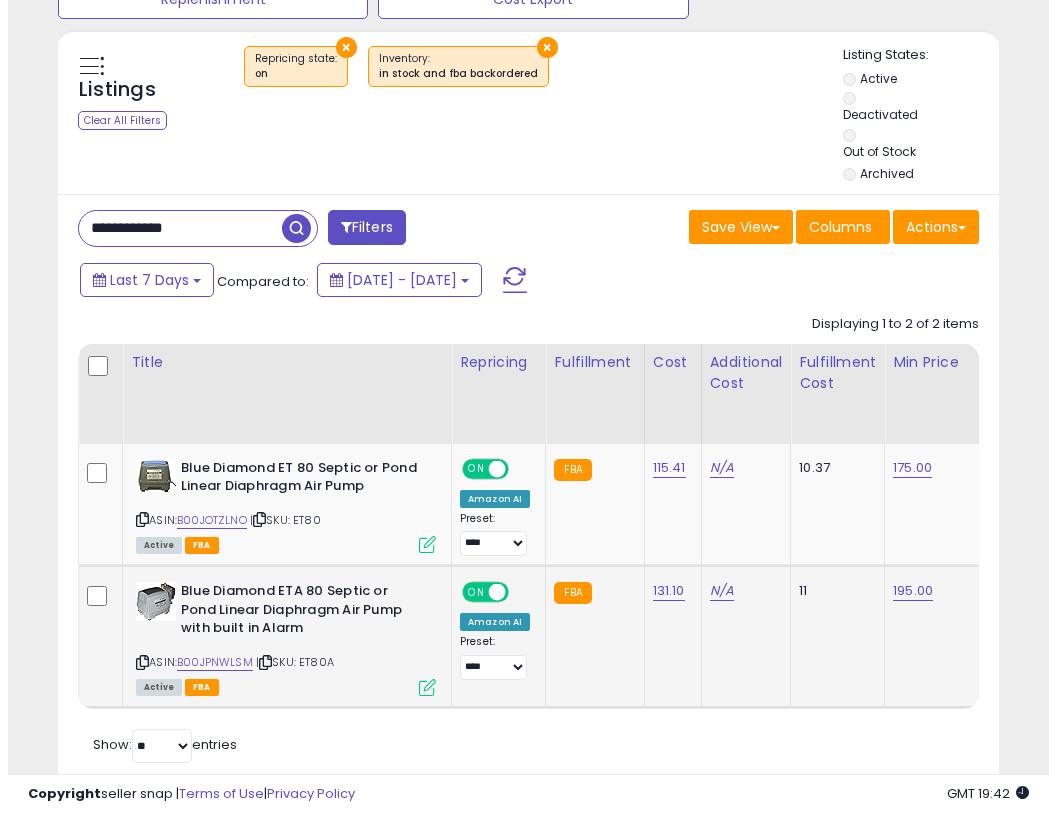 scroll, scrollTop: 999590, scrollLeft: 999448, axis: both 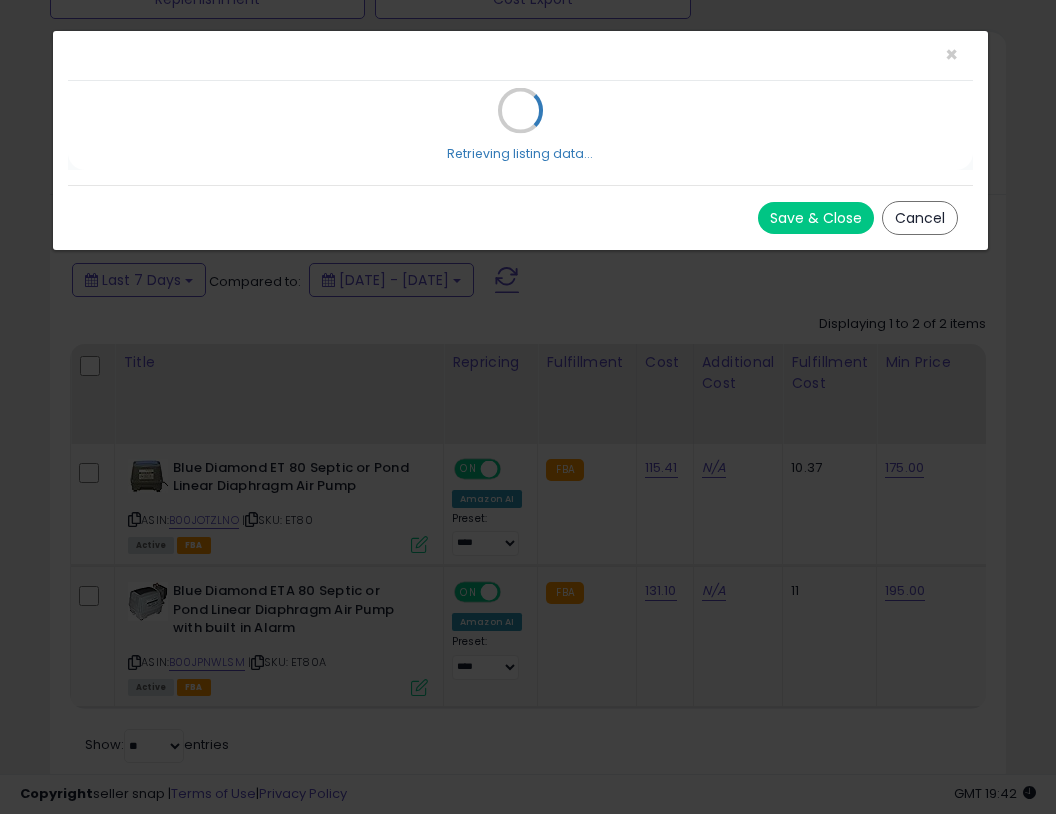 select on "**********" 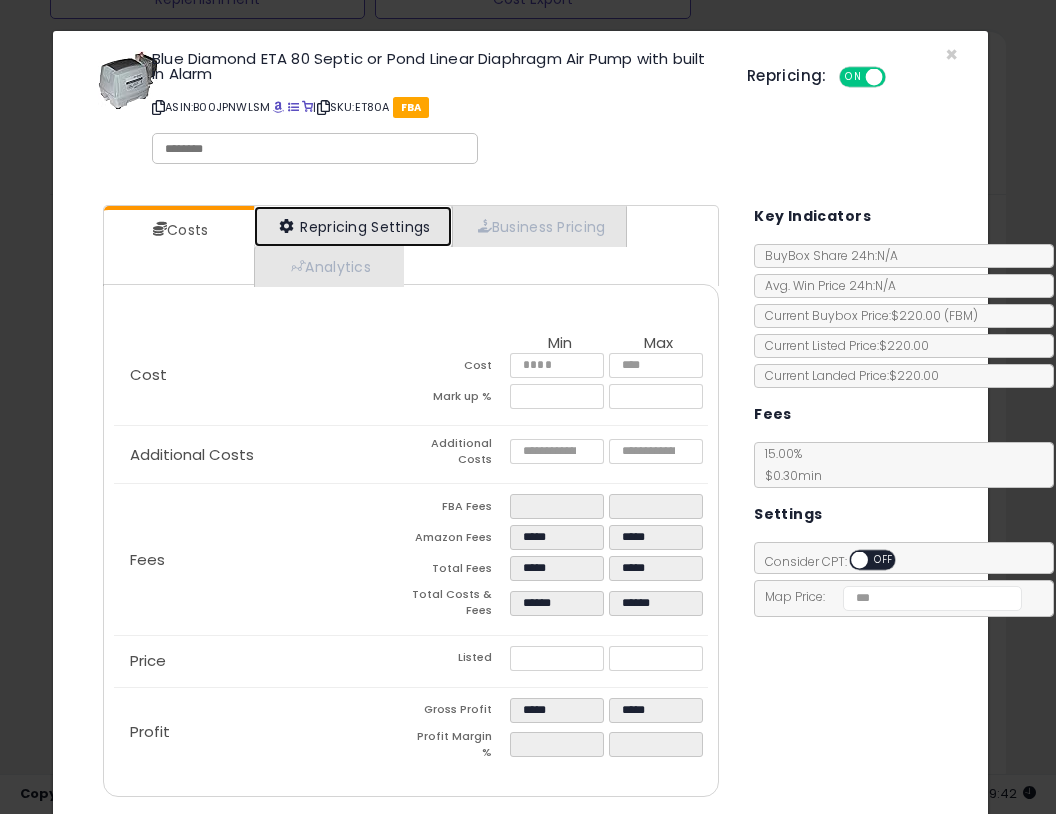 click on "Repricing Settings" at bounding box center (353, 226) 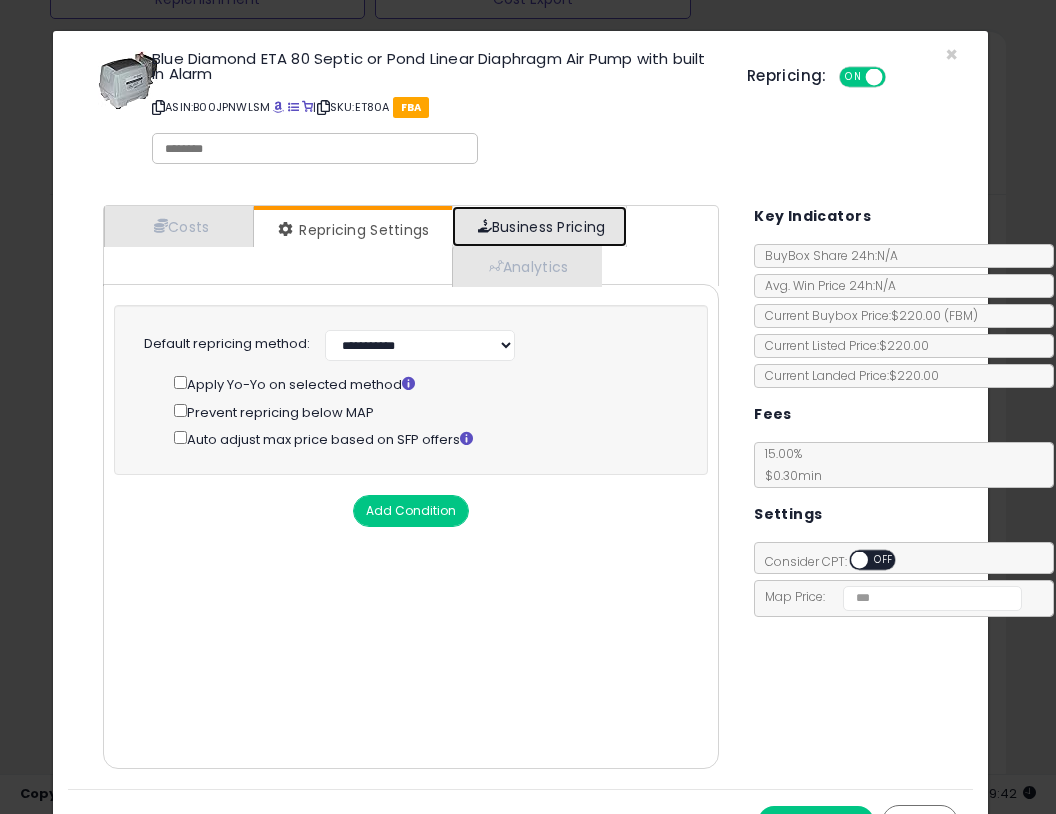 click on "Business Pricing" at bounding box center [539, 226] 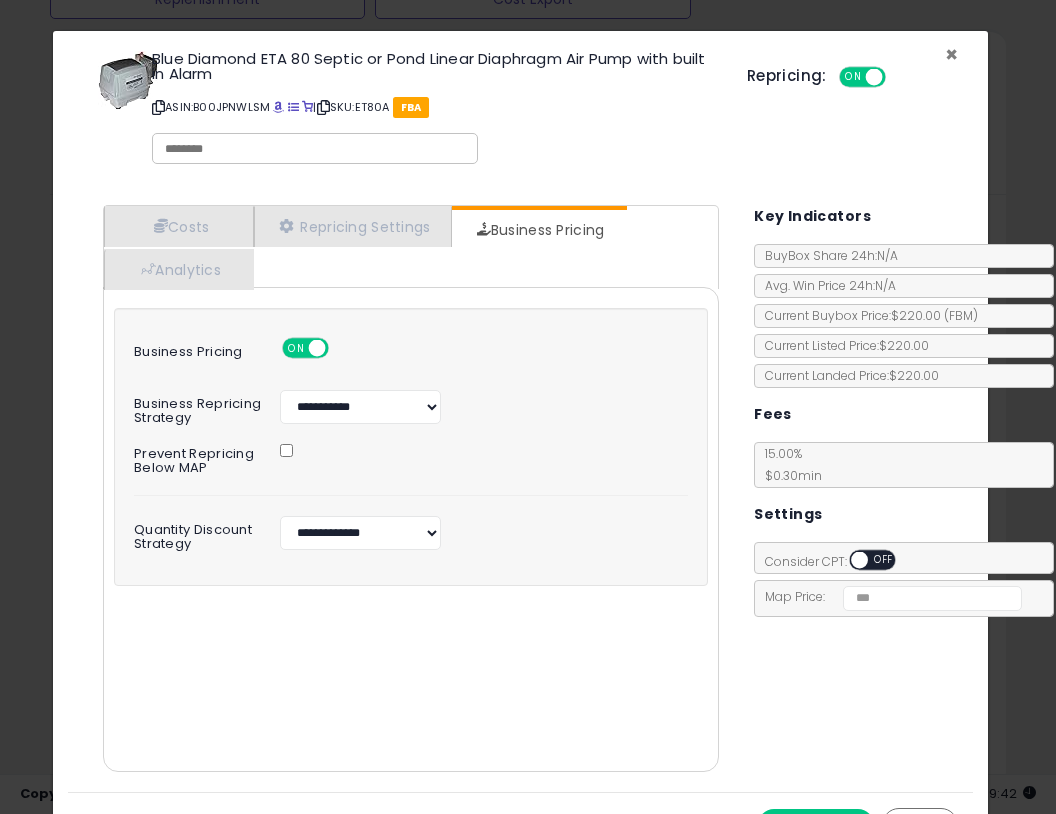 click on "×" at bounding box center (951, 54) 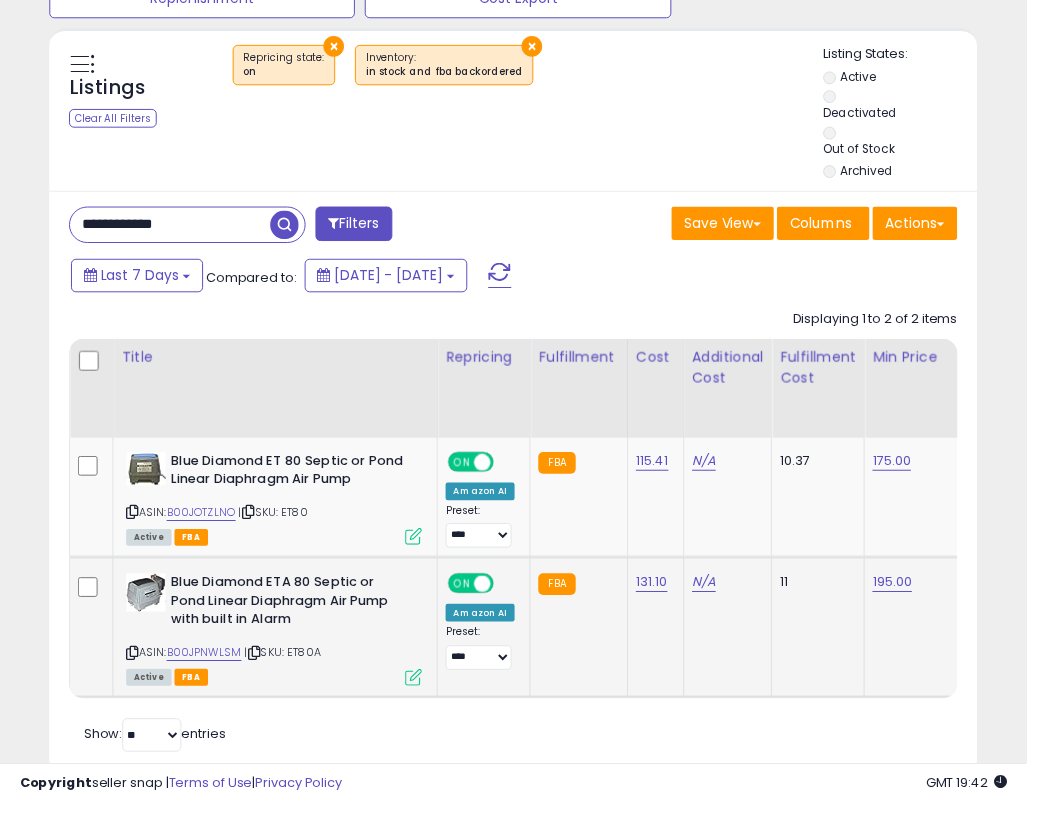scroll, scrollTop: 410, scrollLeft: 543, axis: both 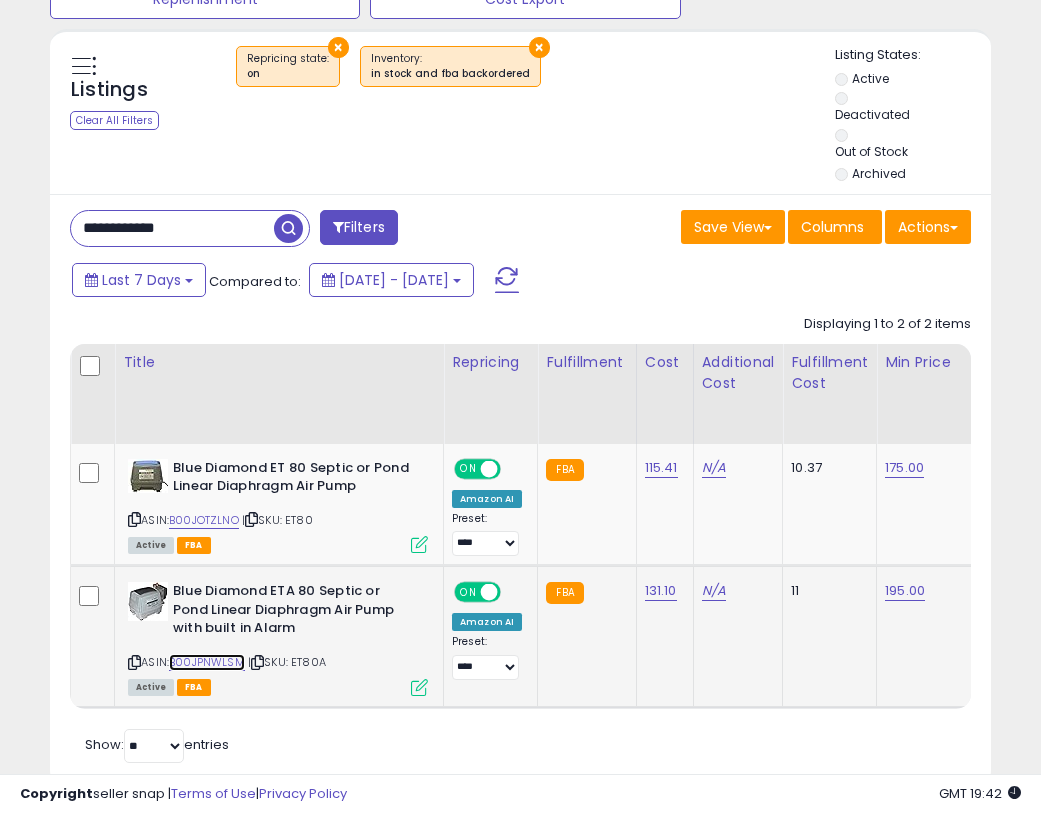 click on "B00JPNWLSM" at bounding box center [207, 662] 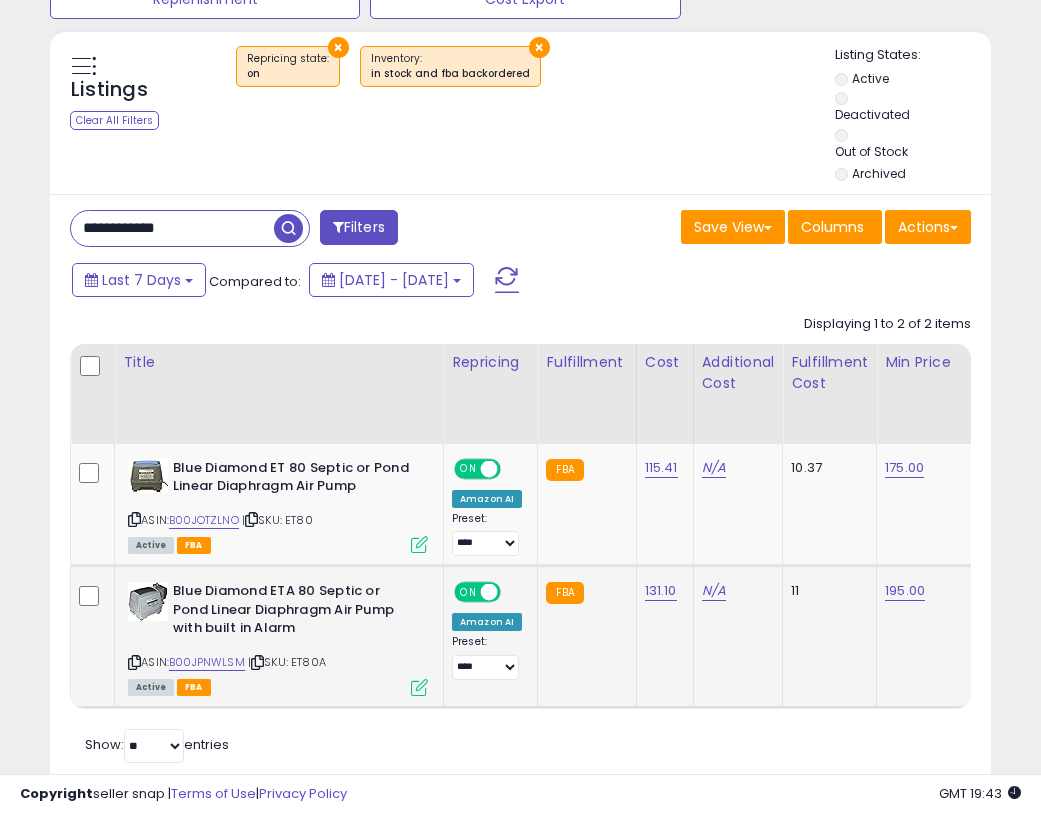 click at bounding box center (419, 687) 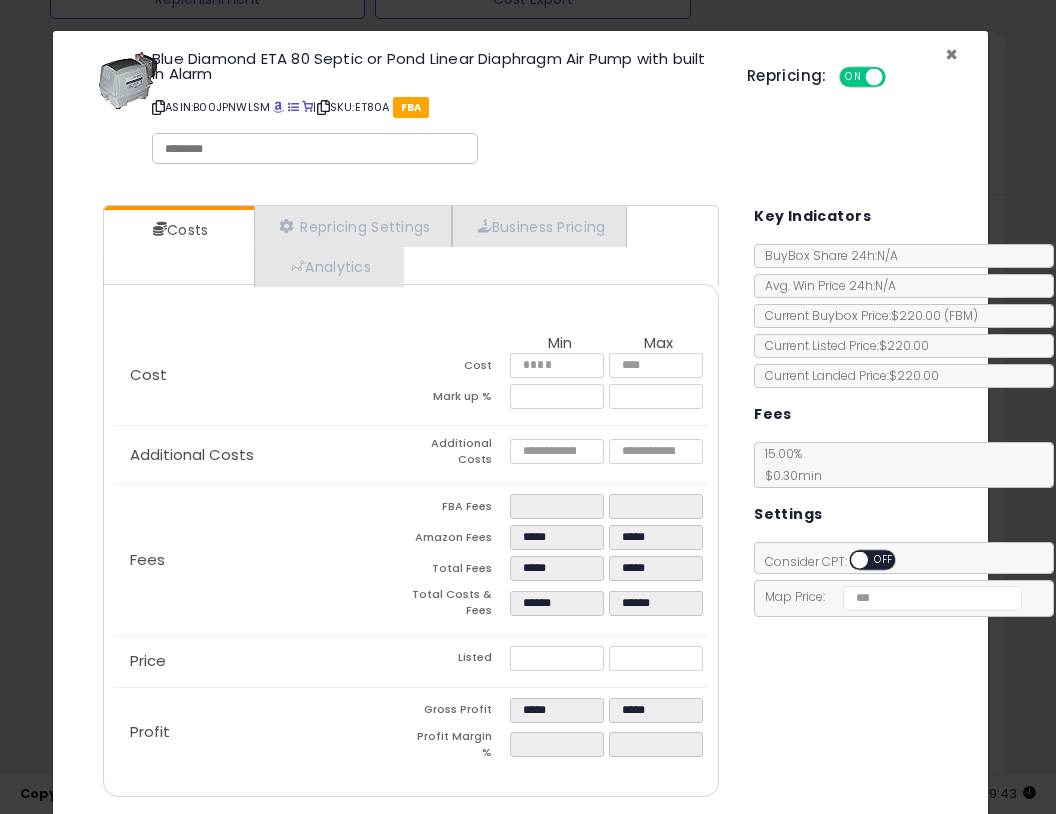 click on "×" at bounding box center (951, 54) 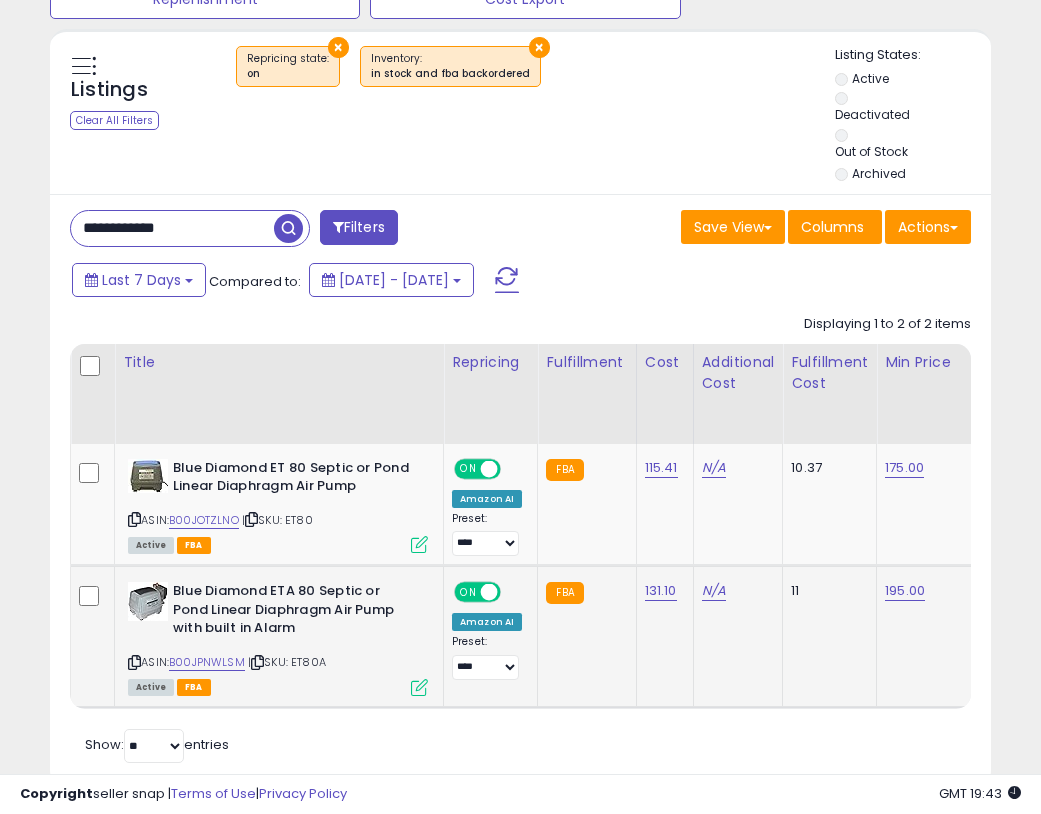 scroll, scrollTop: 0, scrollLeft: 95, axis: horizontal 